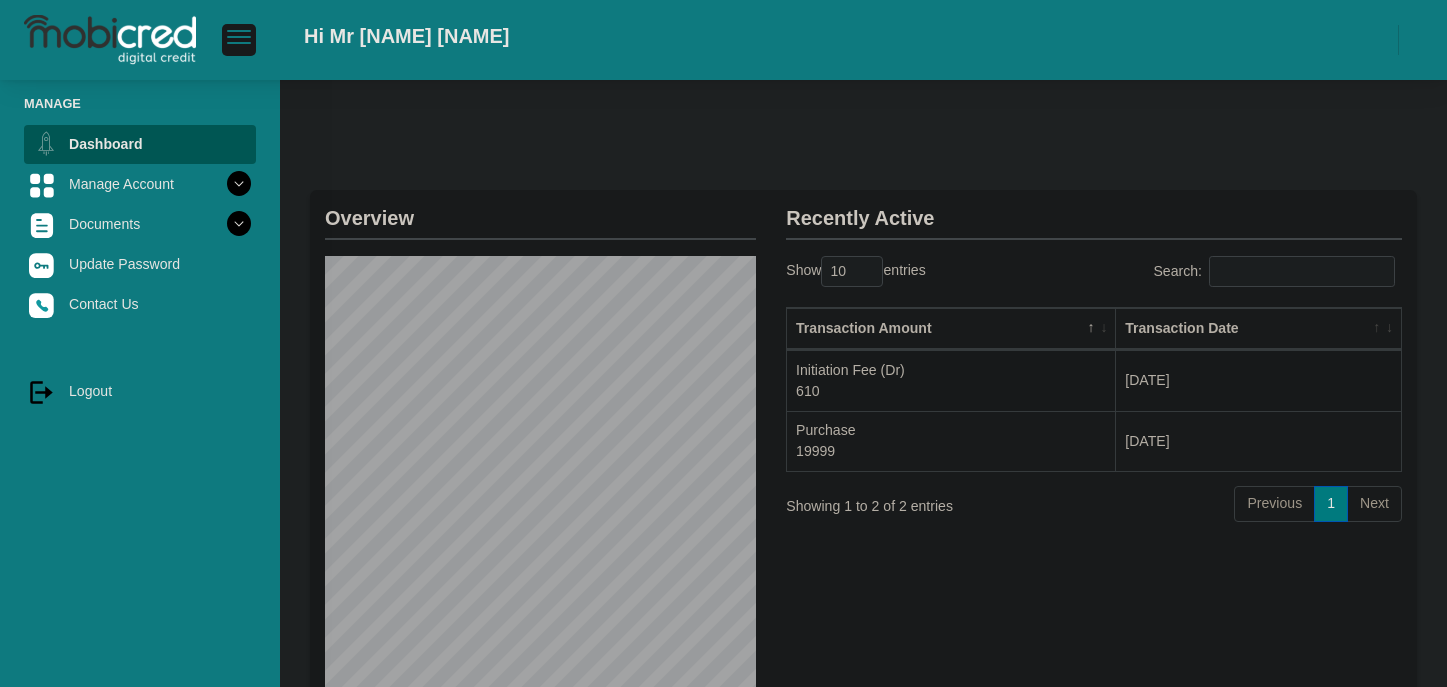 scroll, scrollTop: 0, scrollLeft: 0, axis: both 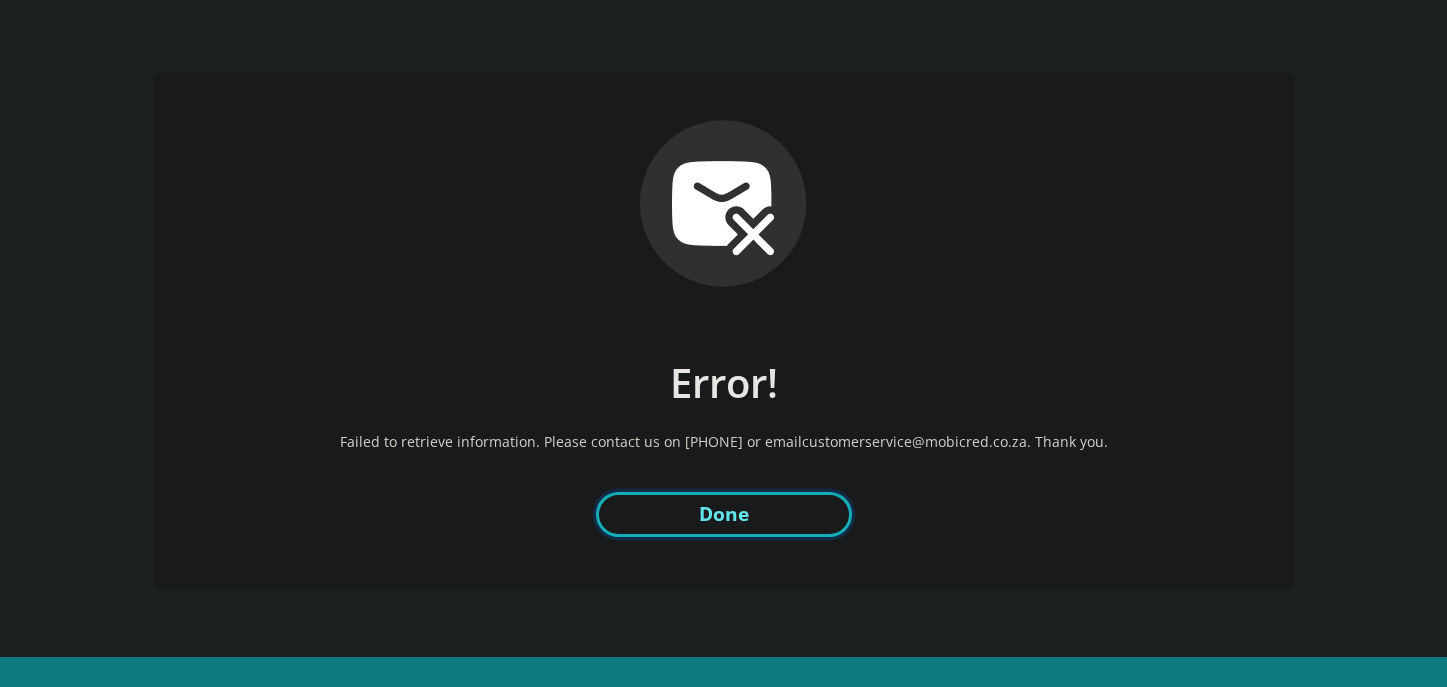 click on "Done" at bounding box center (724, 514) 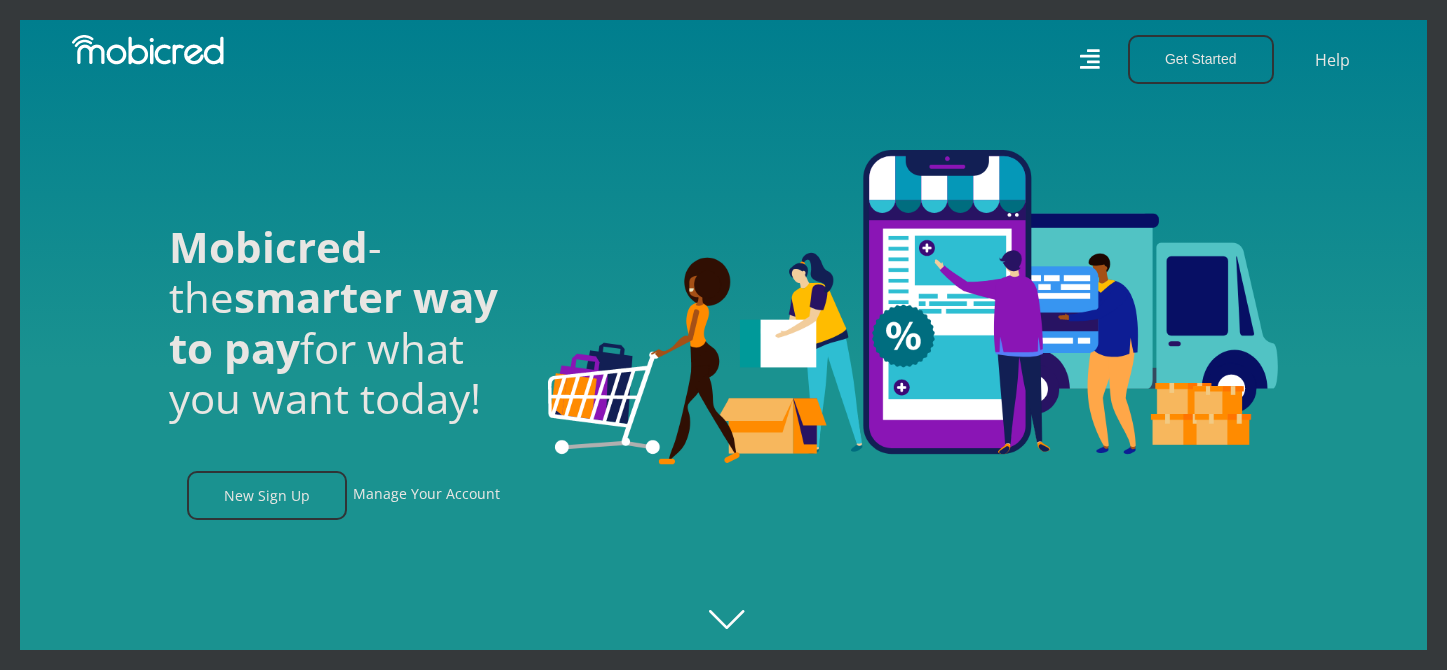 scroll, scrollTop: 0, scrollLeft: 0, axis: both 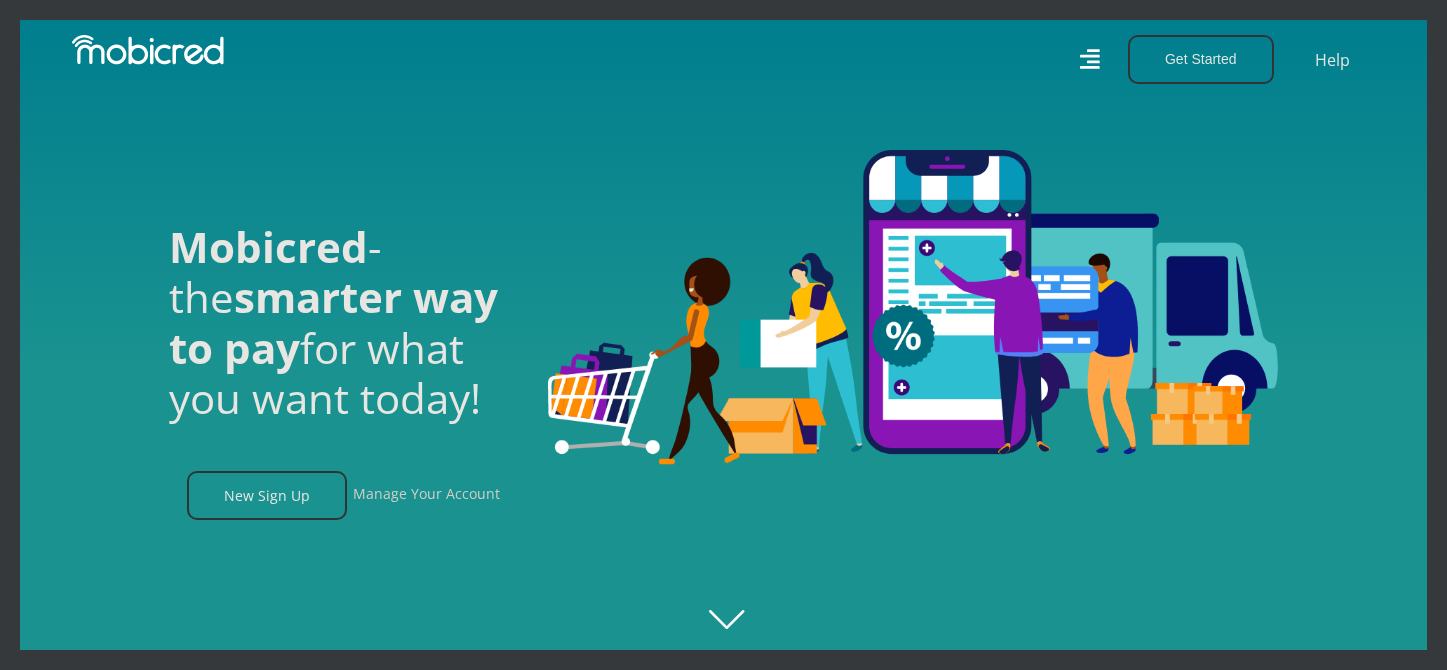 click on "Manage Your Account" at bounding box center (426, 495) 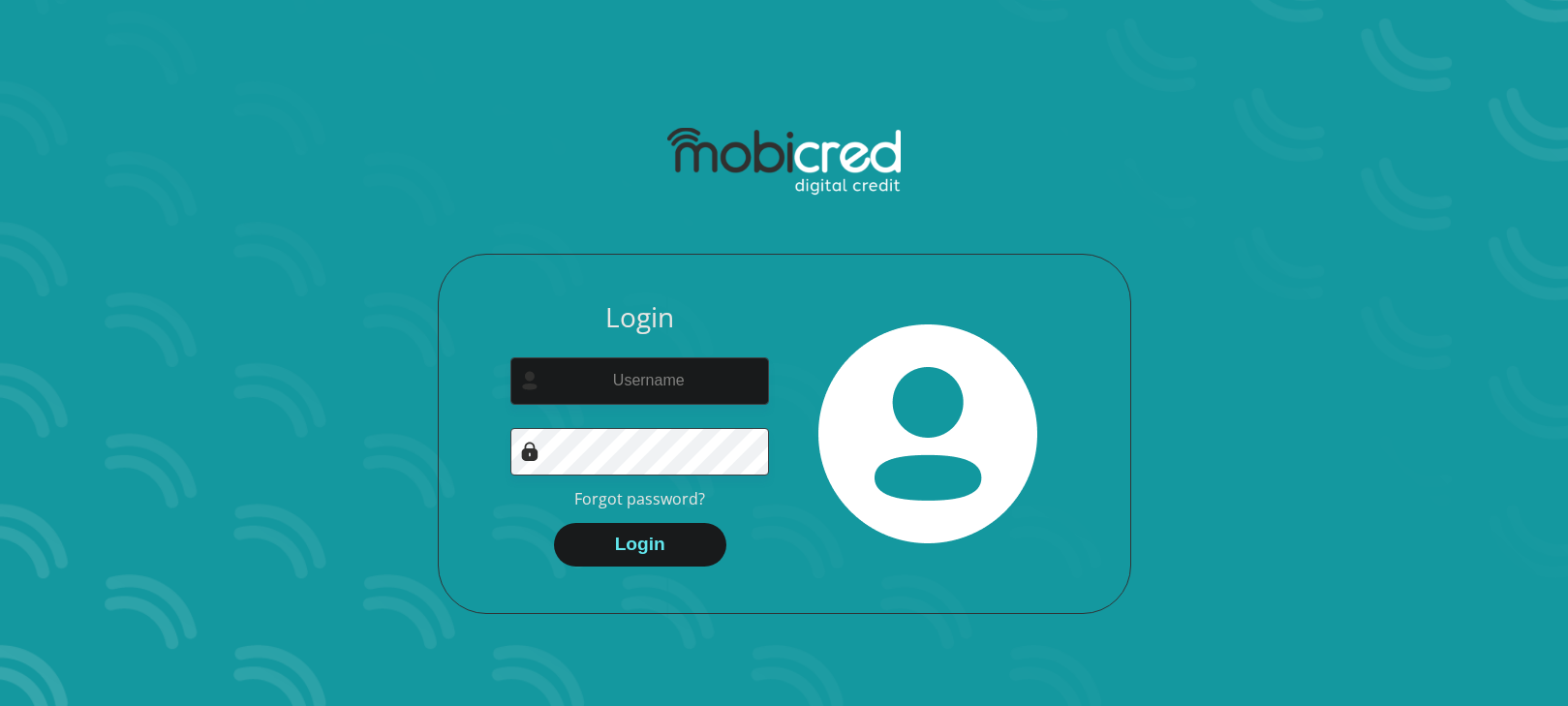 scroll, scrollTop: 0, scrollLeft: 0, axis: both 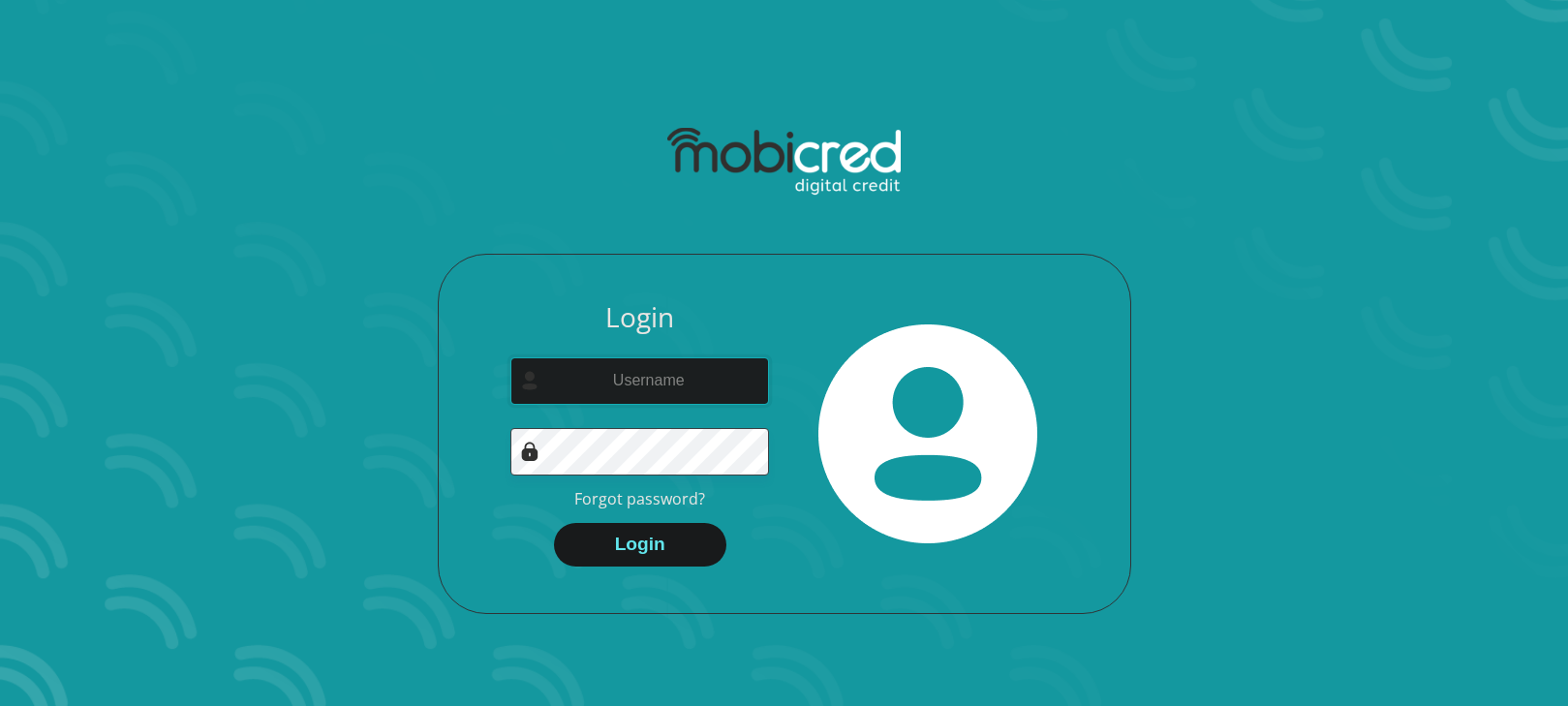 click at bounding box center [640, 381] 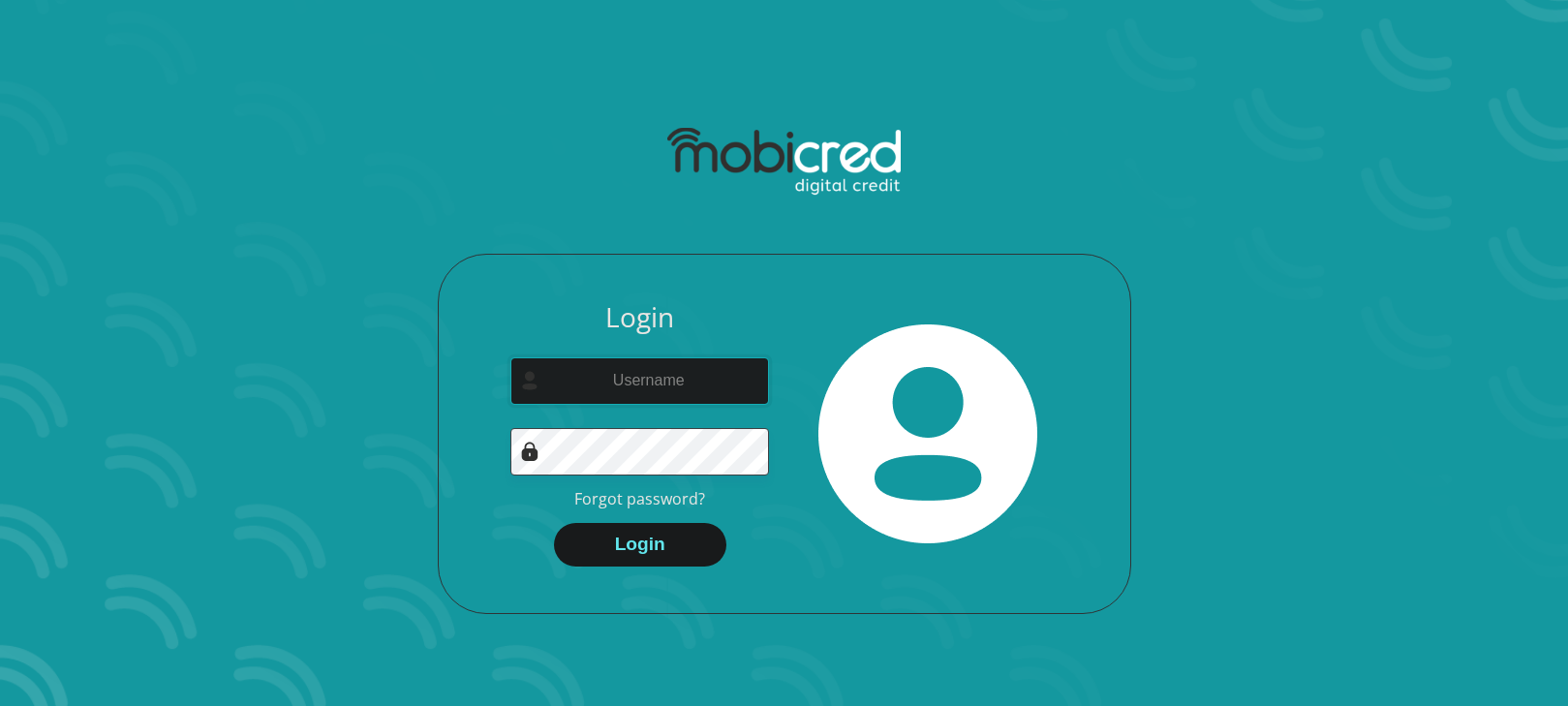 type on "nokoeffort@gmail.com" 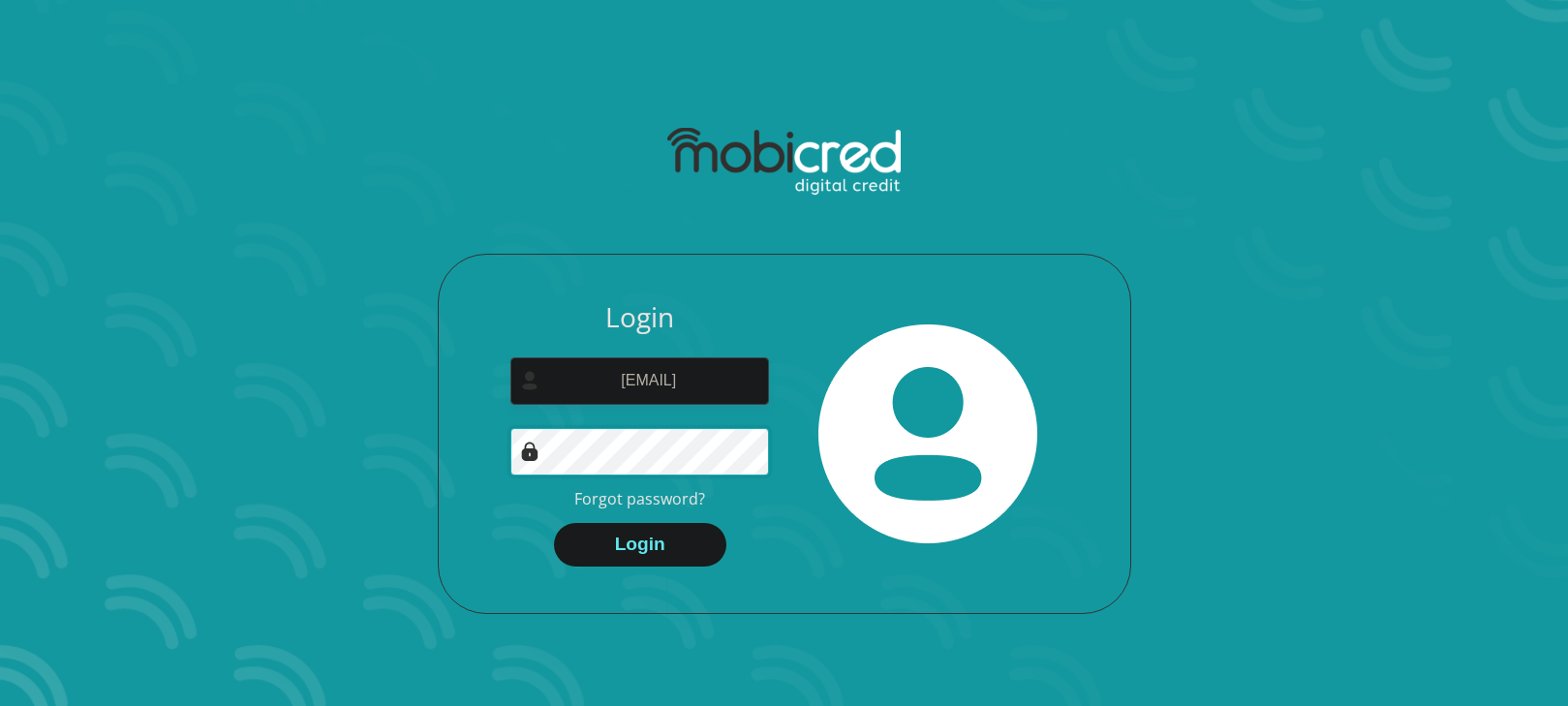 click on "Login" at bounding box center [640, 544] 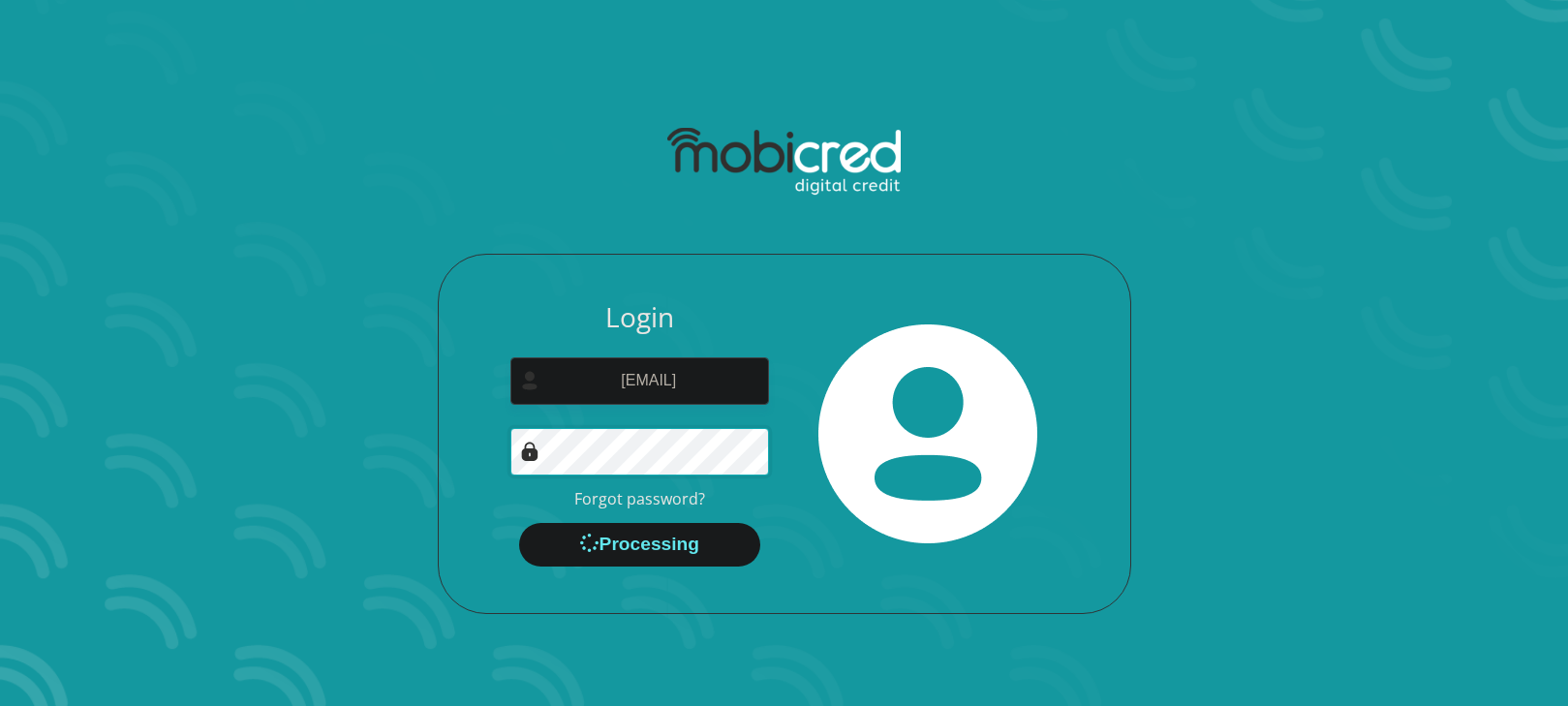 scroll, scrollTop: 0, scrollLeft: 0, axis: both 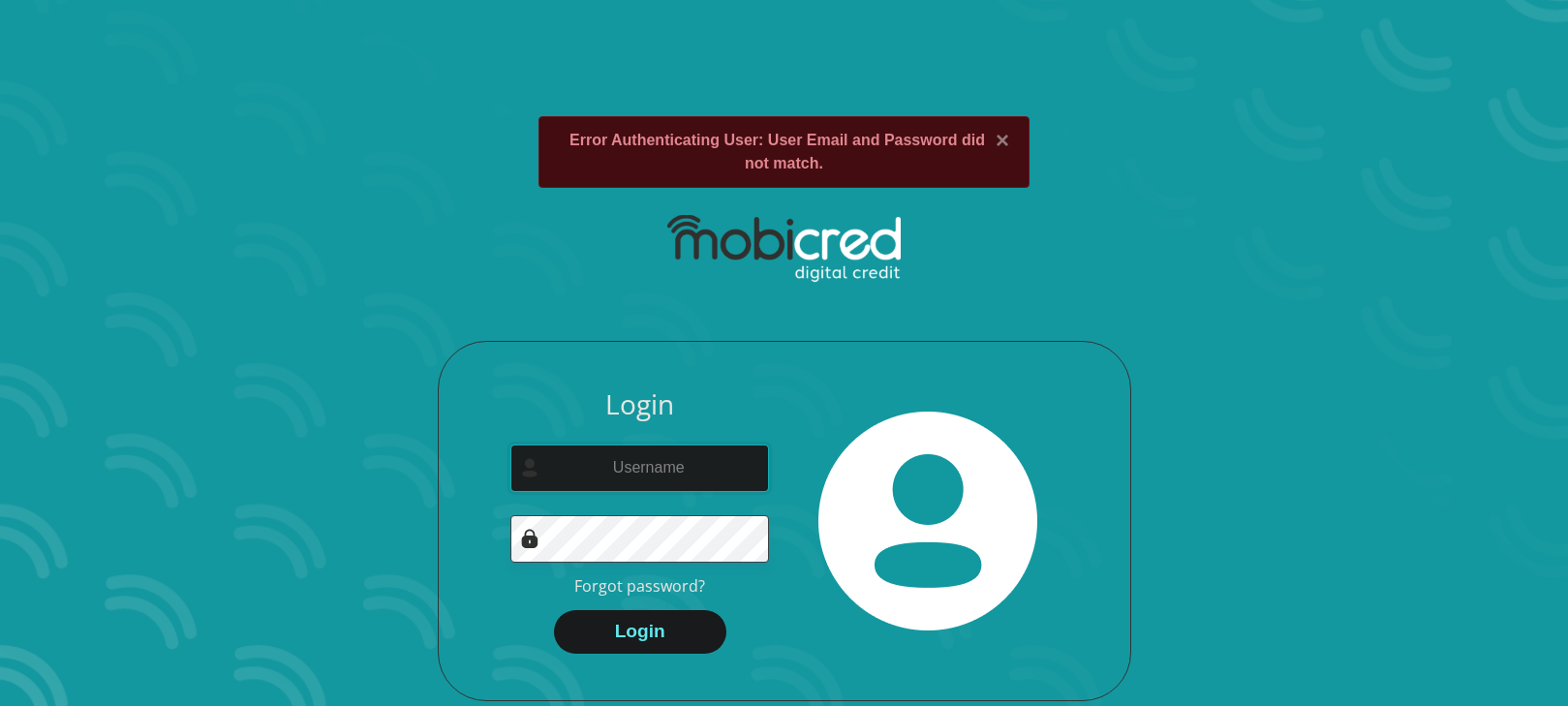 click at bounding box center [640, 468] 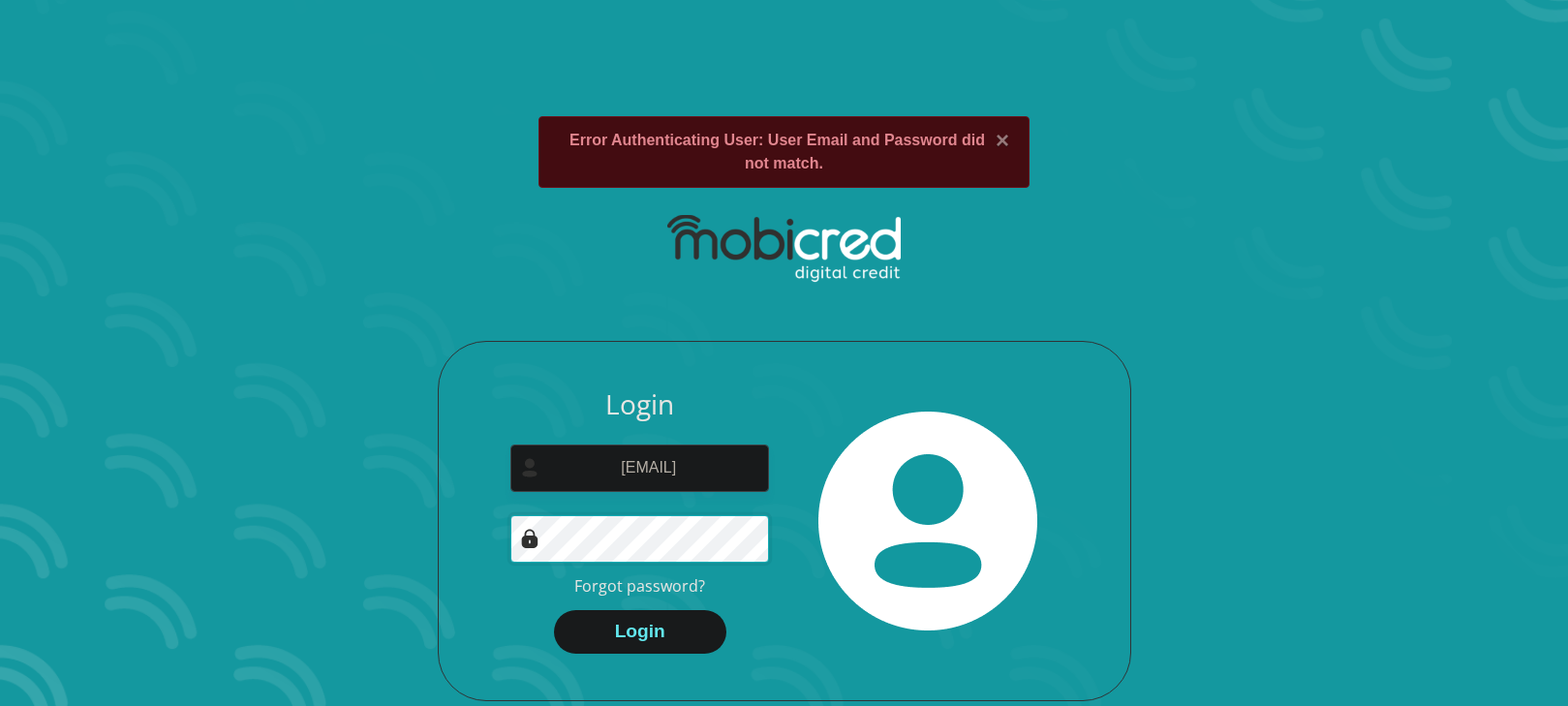 click on "Login" at bounding box center (640, 631) 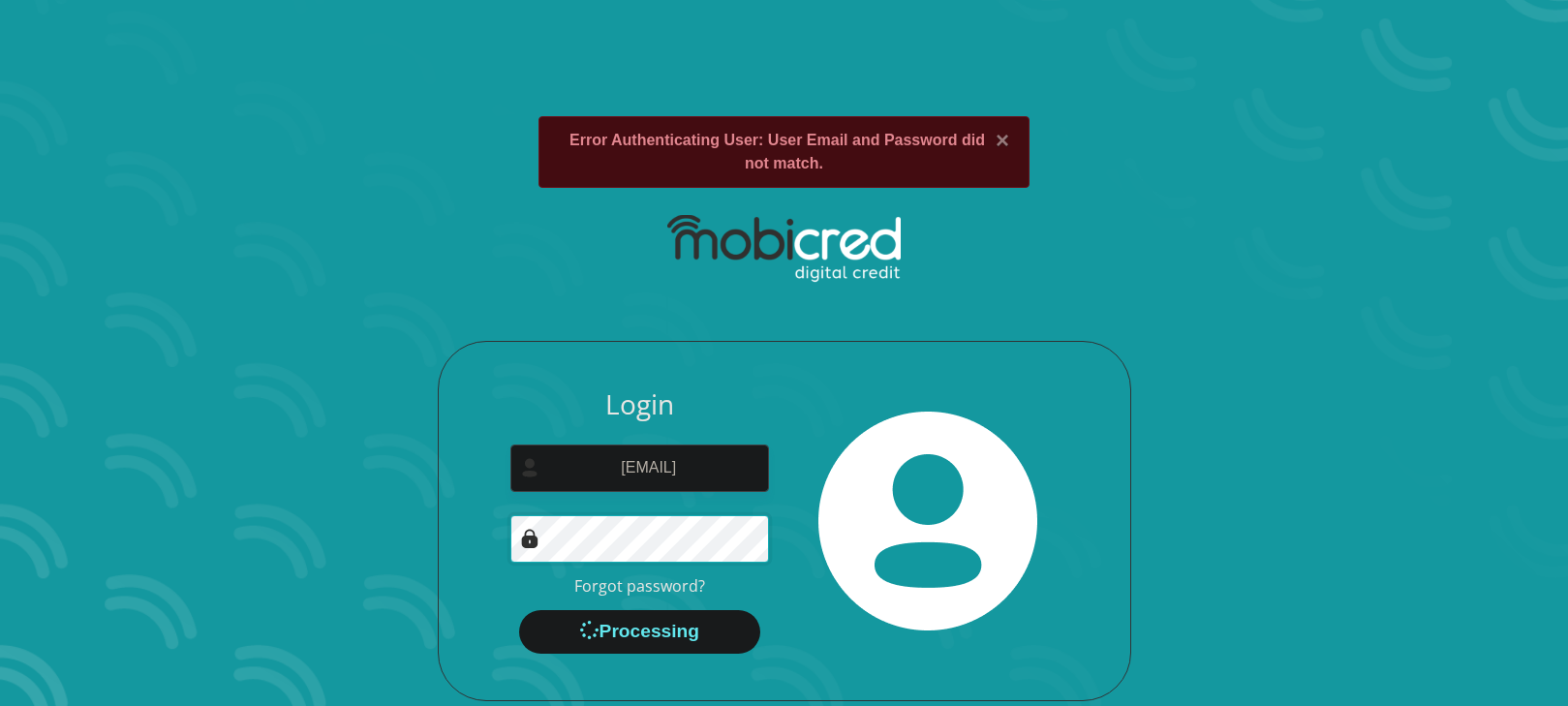 scroll, scrollTop: 0, scrollLeft: 0, axis: both 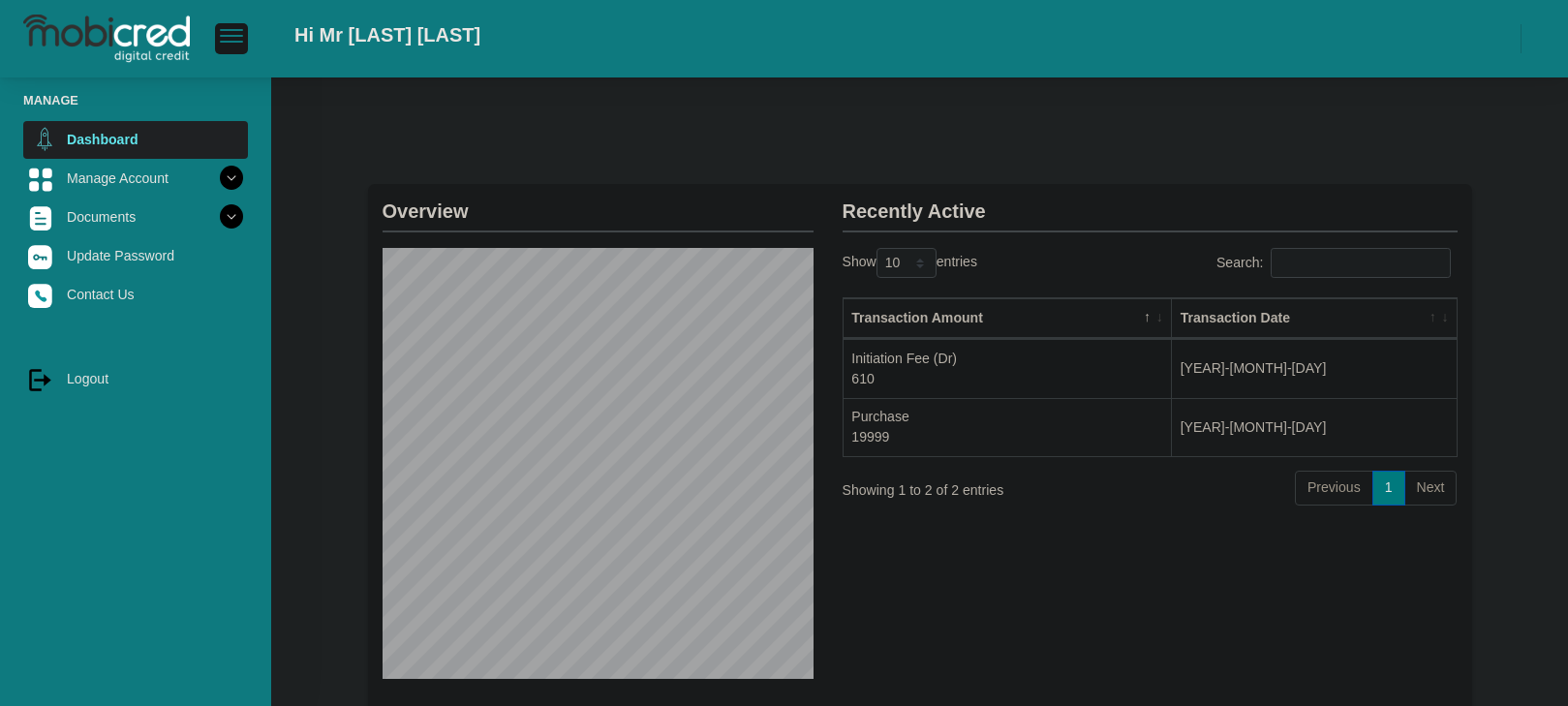 click on "Dashboard" at bounding box center (136, 139) 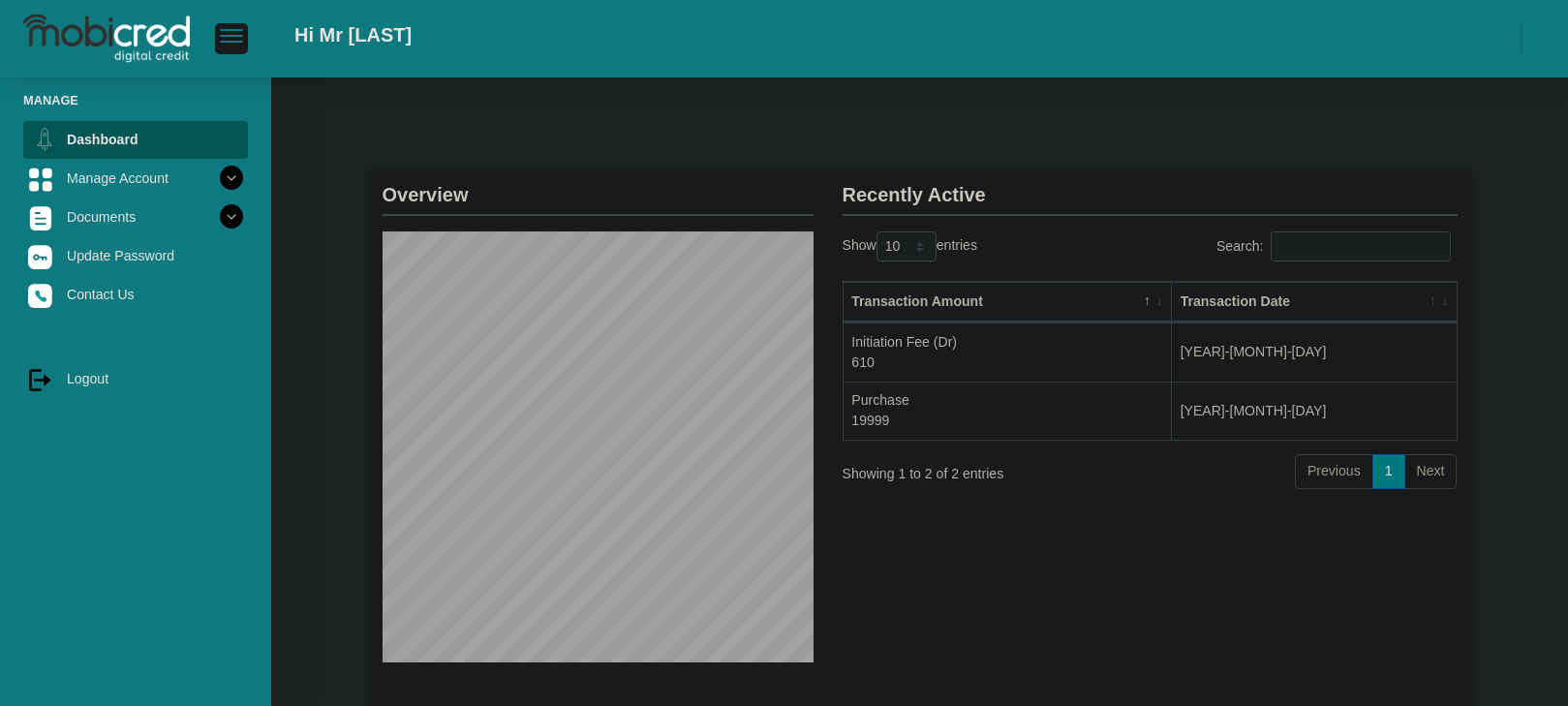 scroll, scrollTop: 0, scrollLeft: 0, axis: both 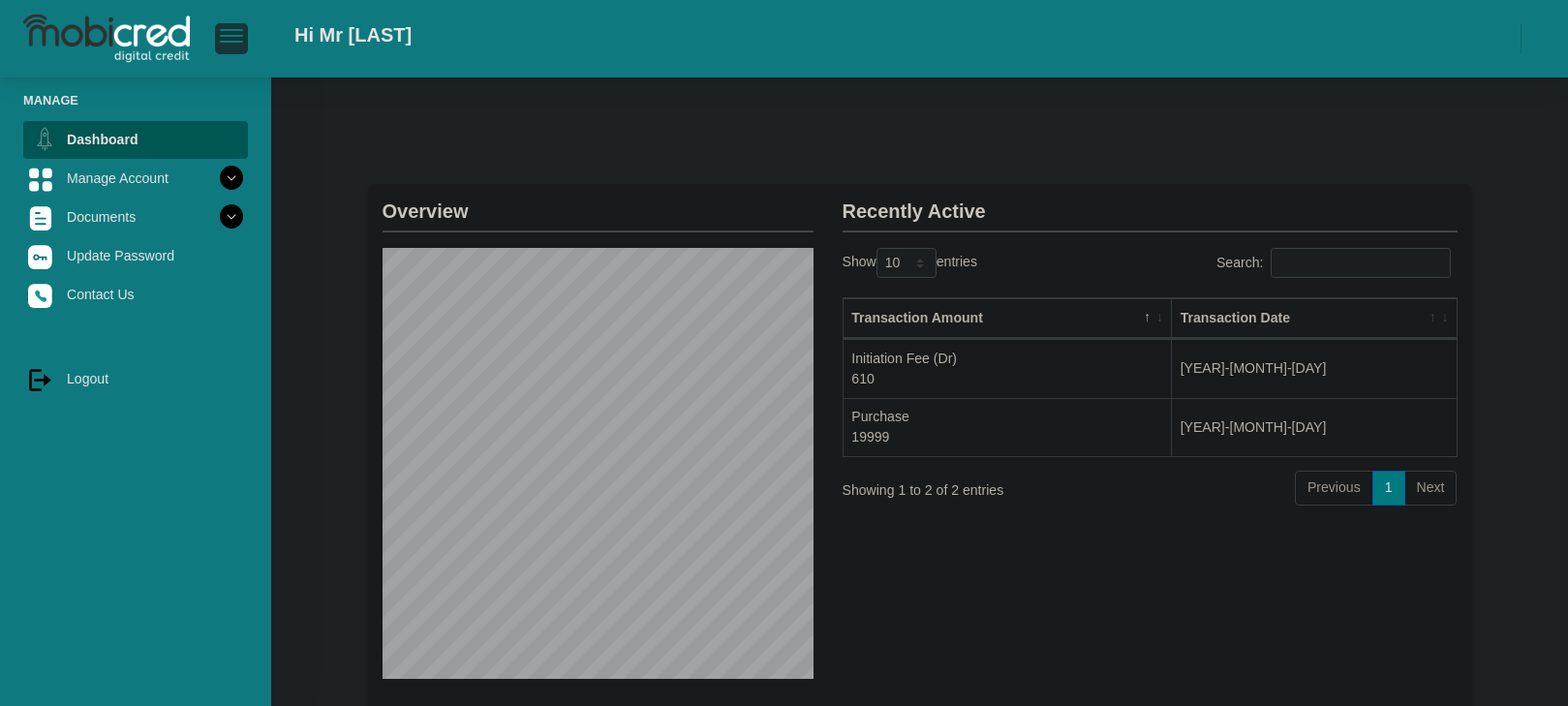 click at bounding box center (231, 30) 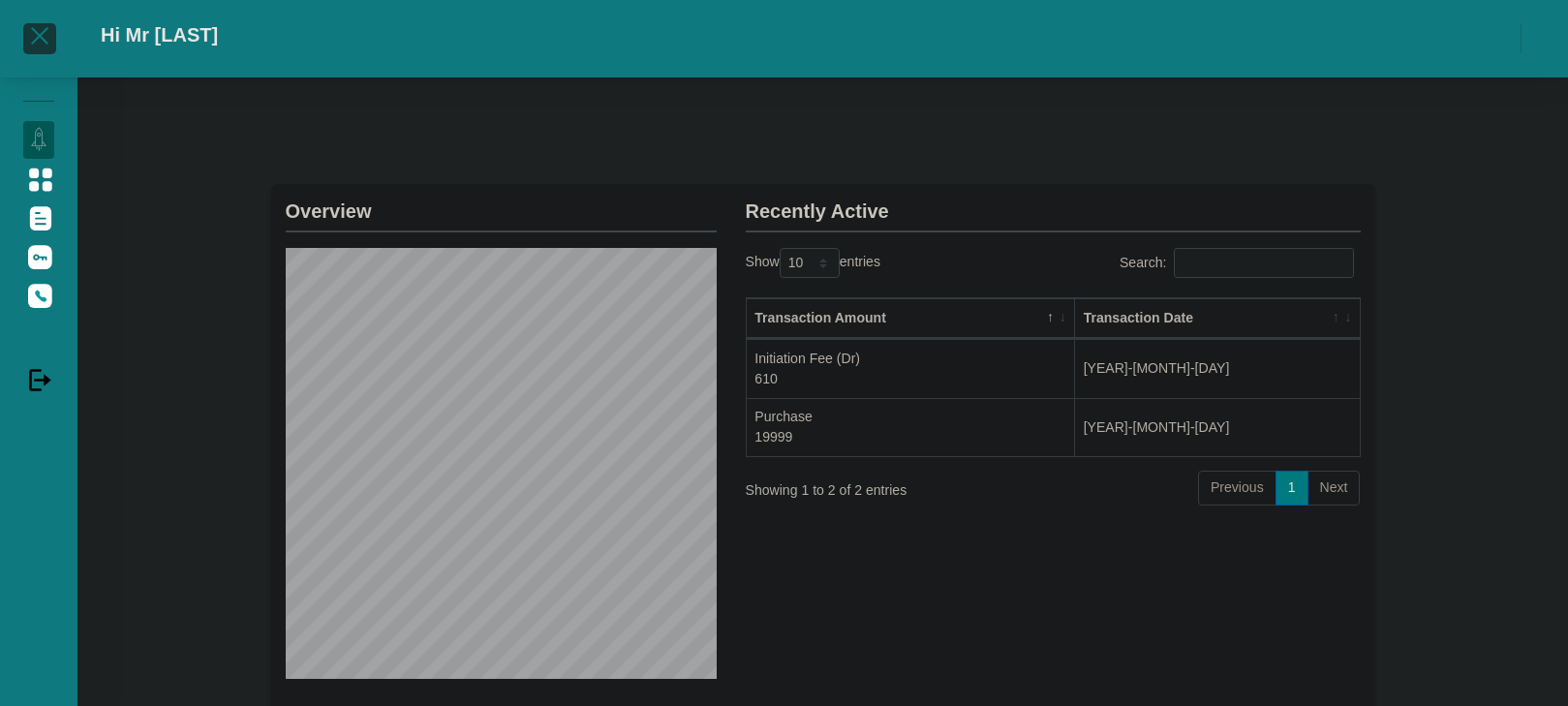click at bounding box center (40, 36) 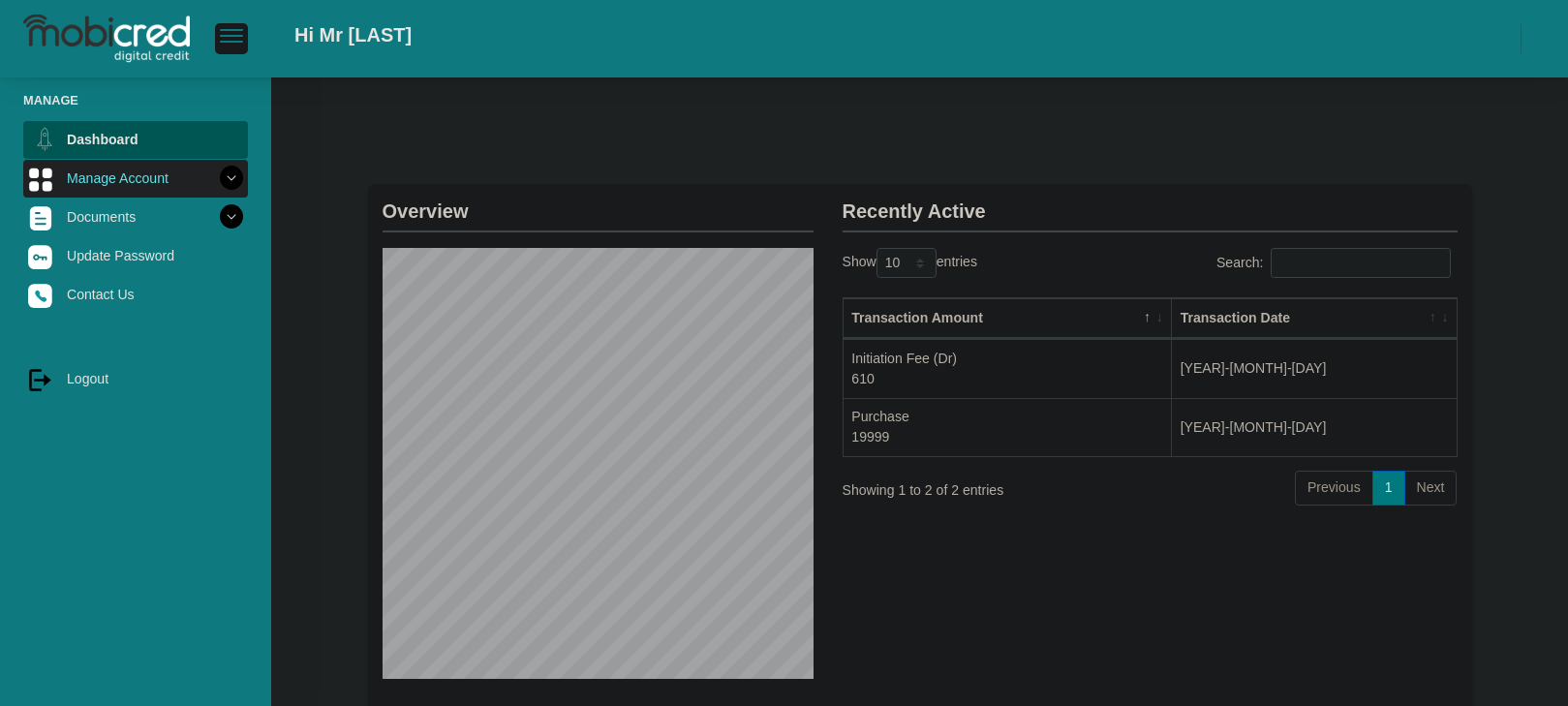 click at bounding box center (231, 178) 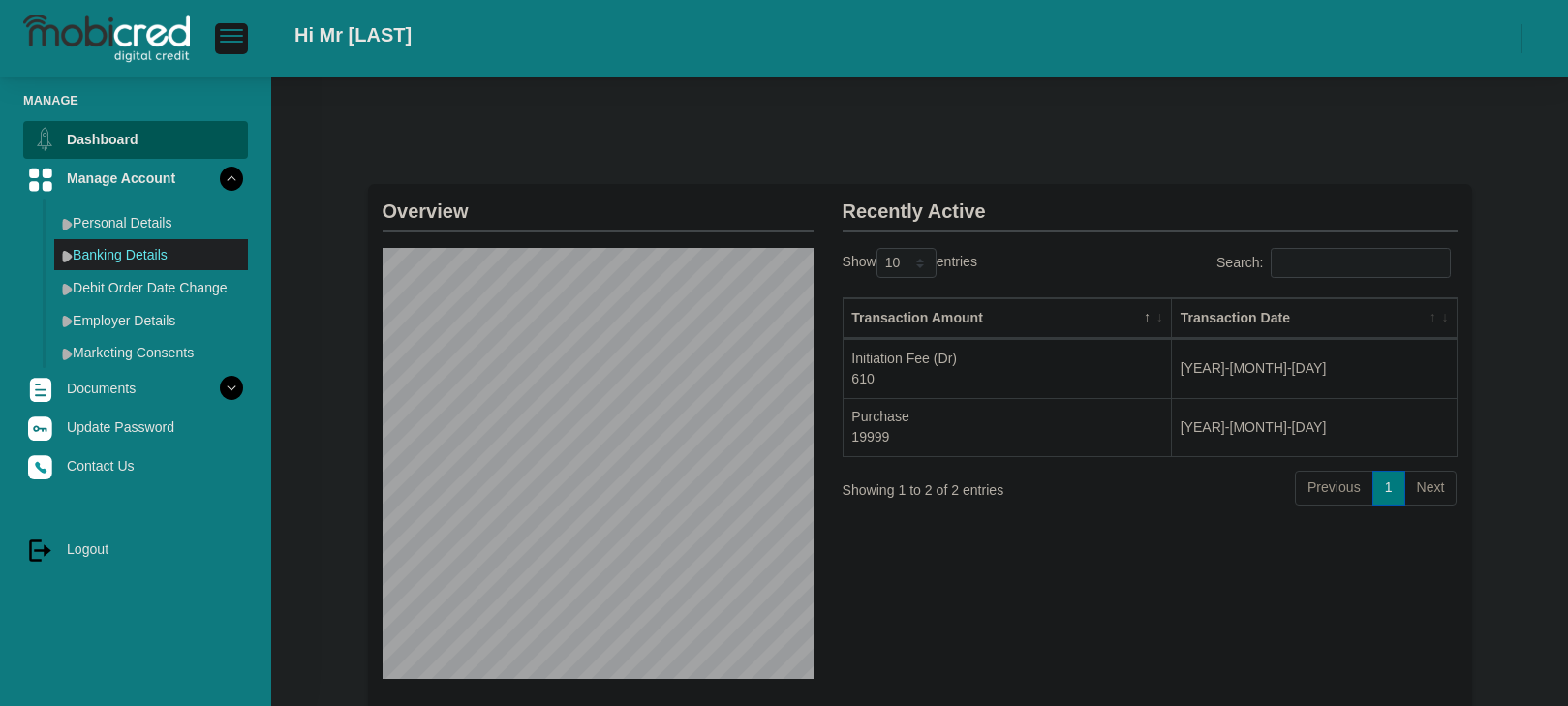 click on "Banking Details" at bounding box center (151, 255) 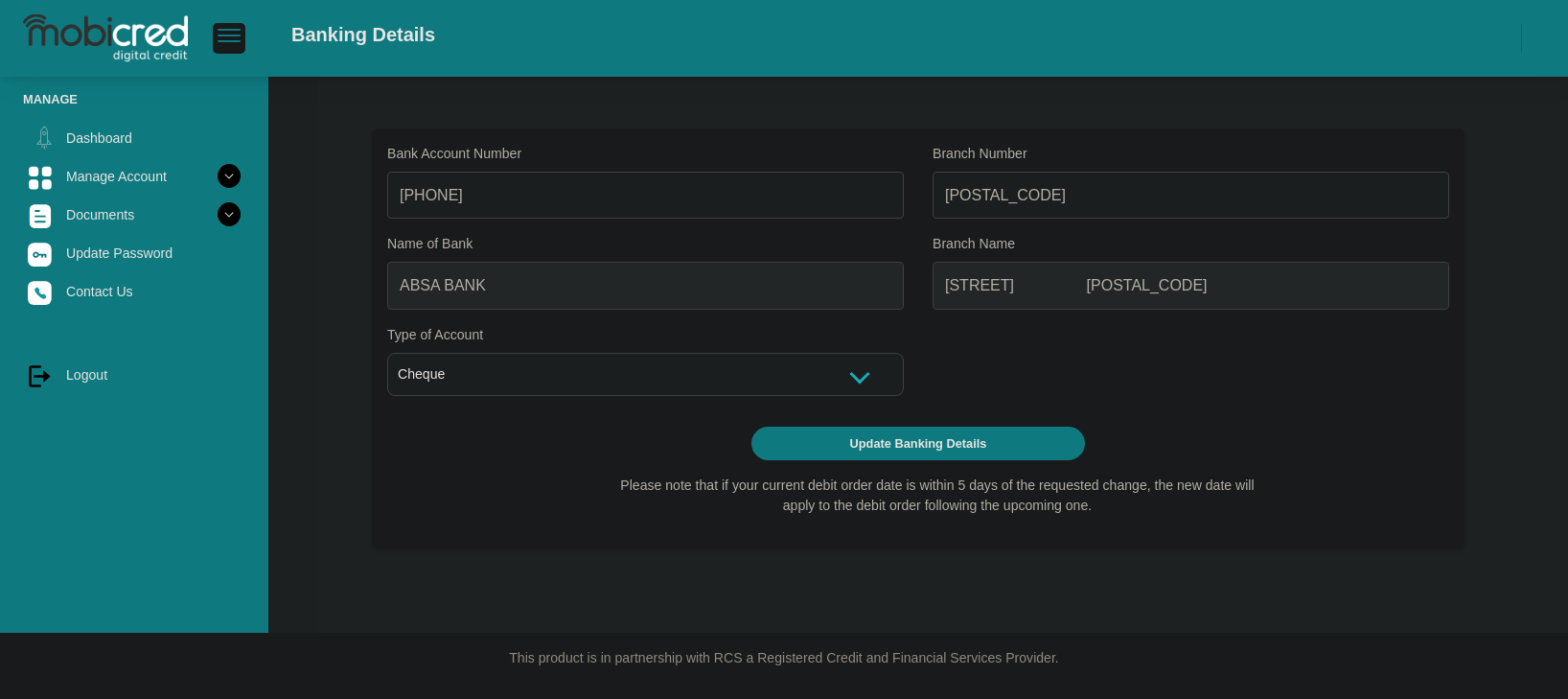 scroll, scrollTop: 0, scrollLeft: 0, axis: both 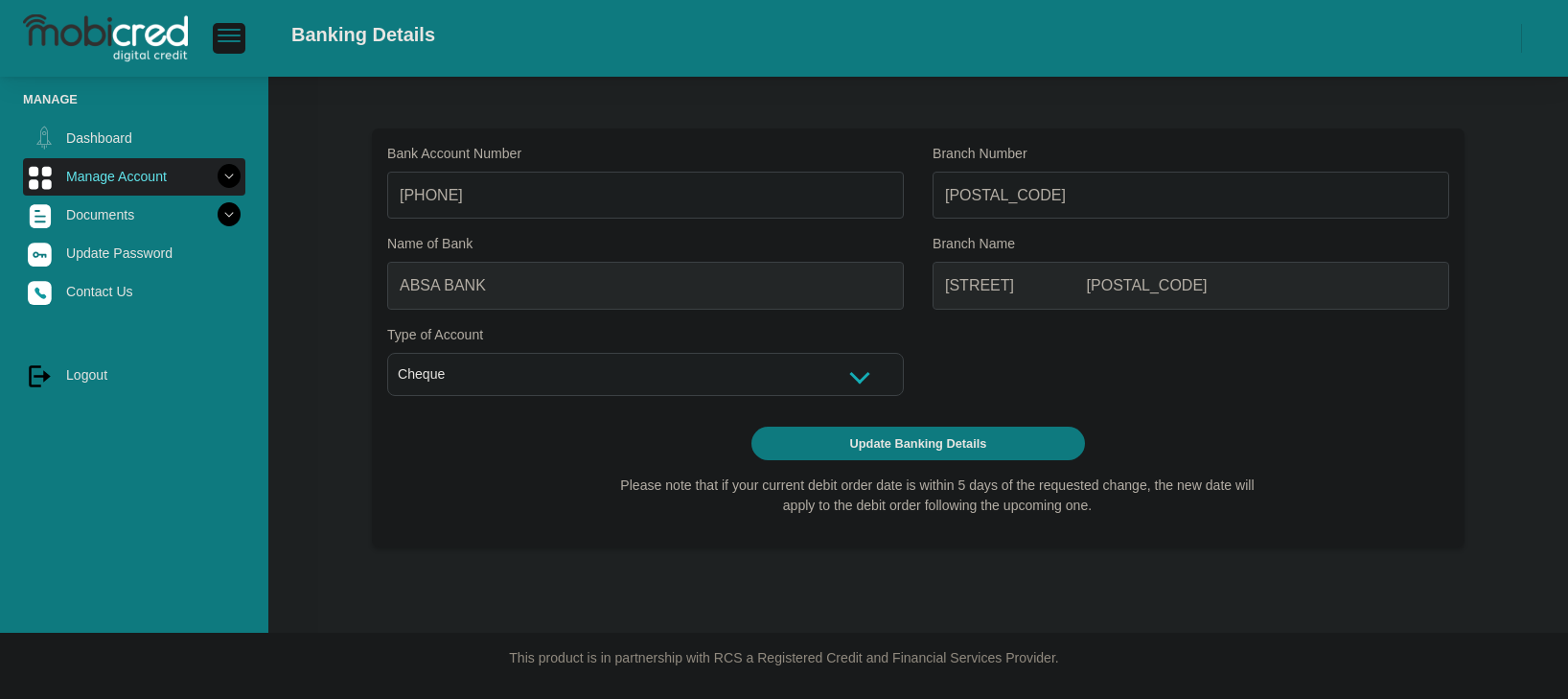 click at bounding box center [229, 176] 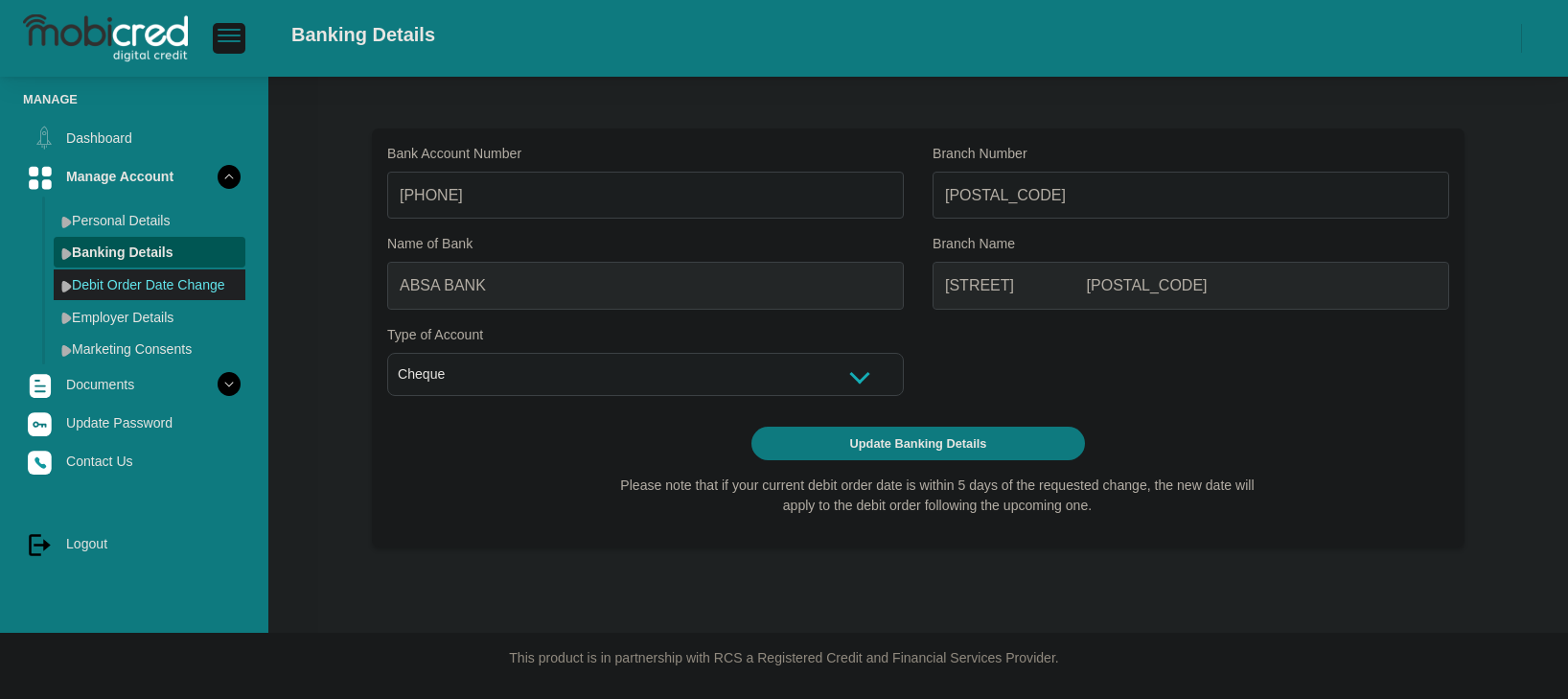 click on "Debit Order Date Change" at bounding box center (150, 285) 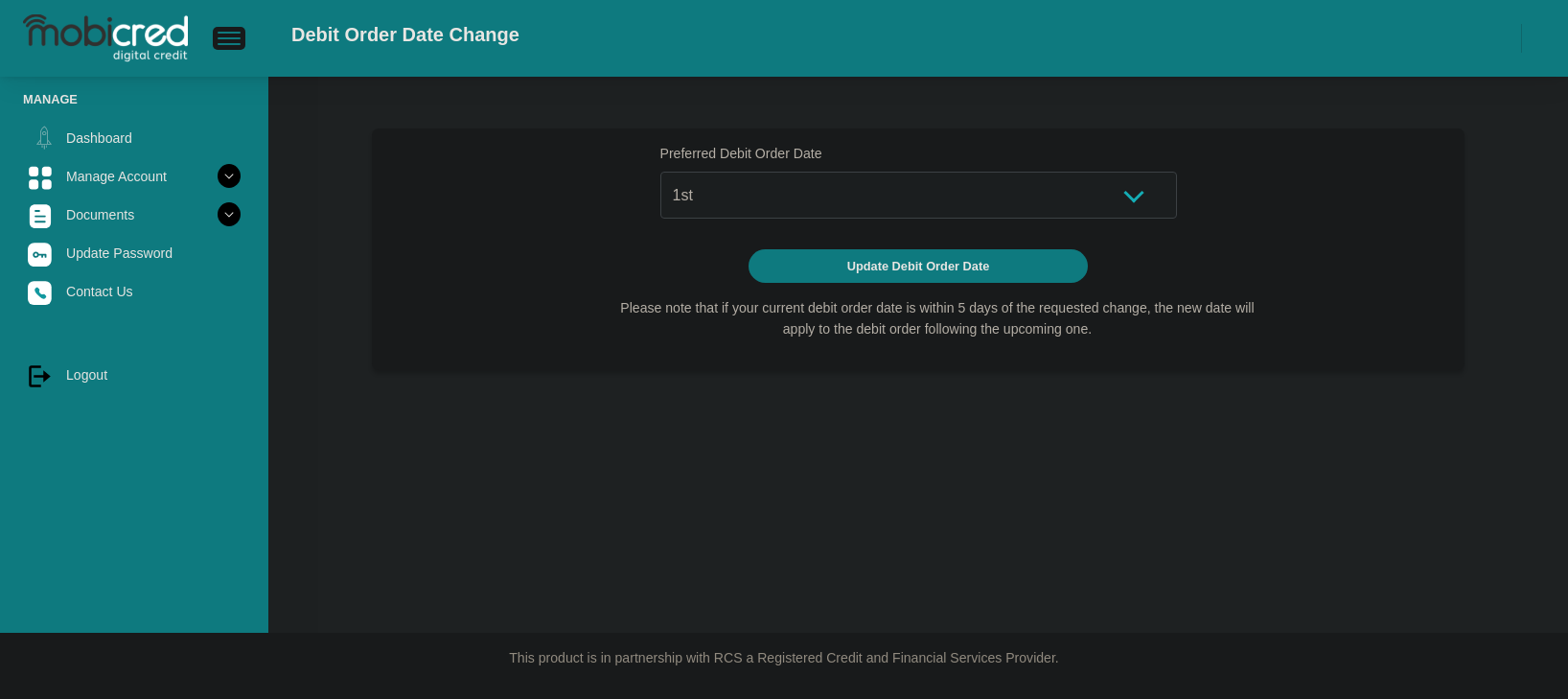 scroll, scrollTop: 0, scrollLeft: 0, axis: both 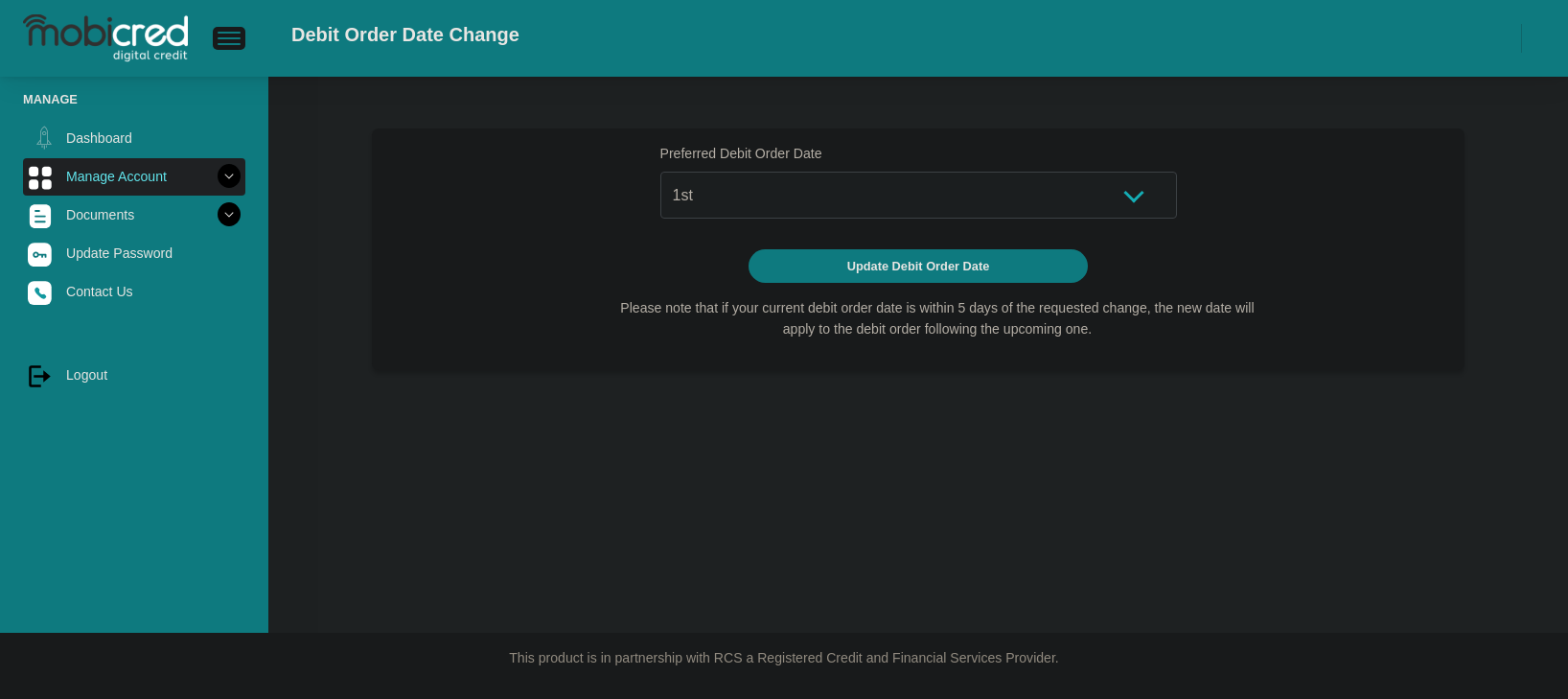 click on "Manage Account" at bounding box center [134, 176] 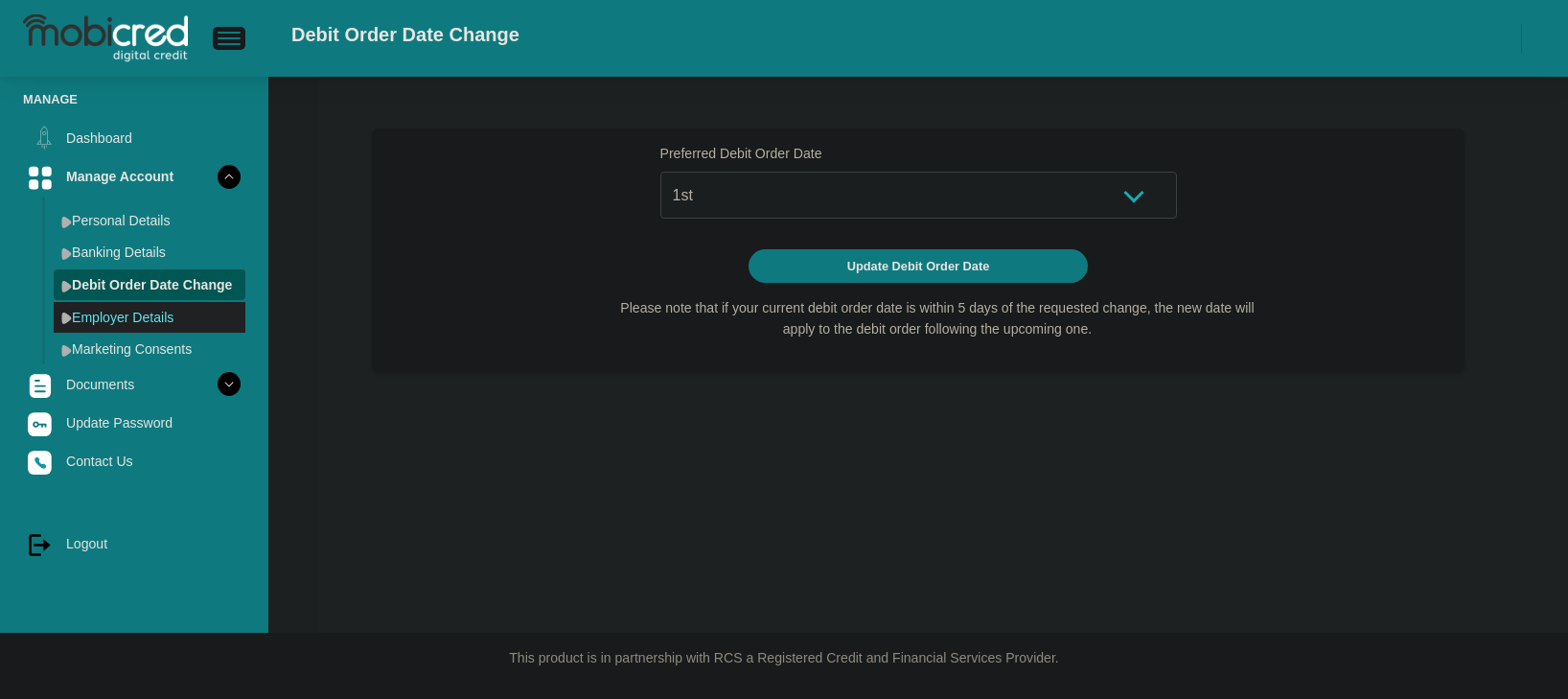 click on "Employer Details" at bounding box center [150, 317] 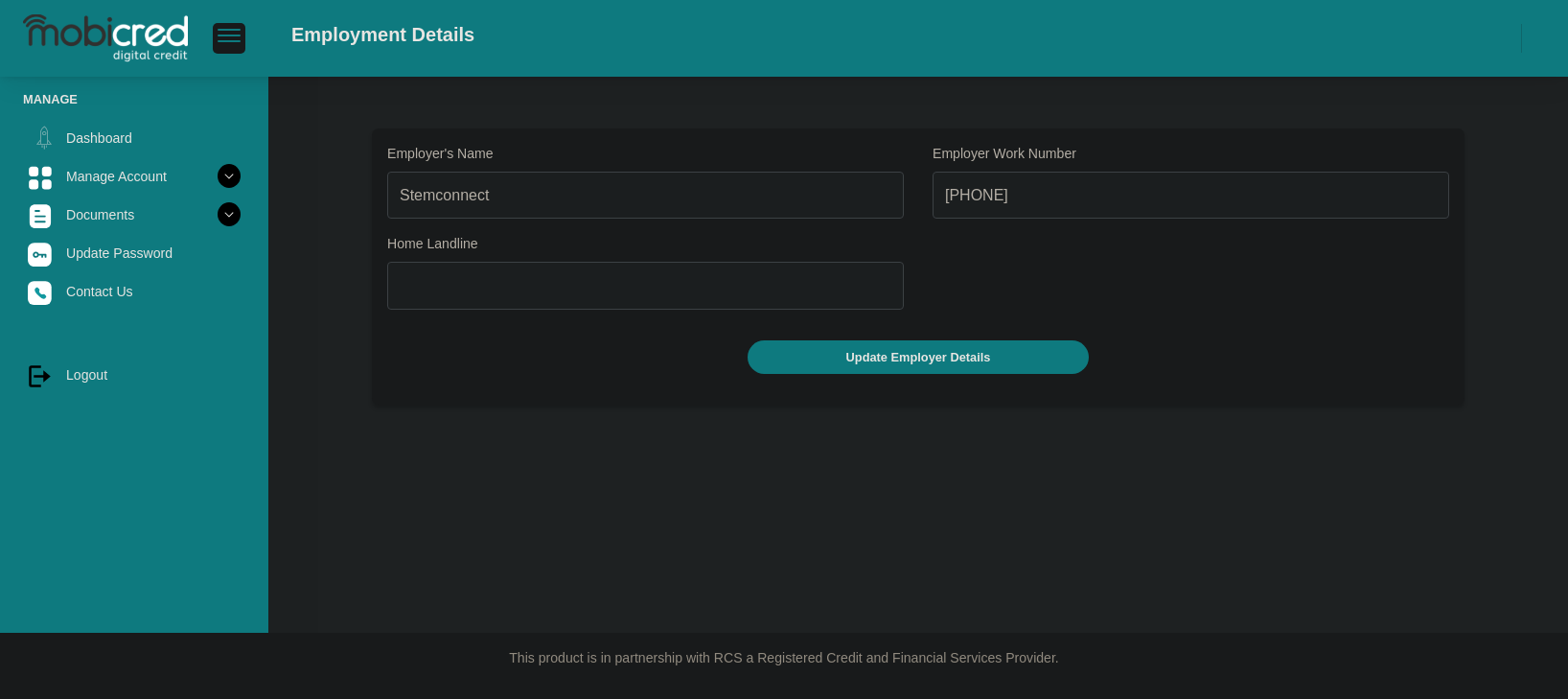 scroll, scrollTop: 0, scrollLeft: 0, axis: both 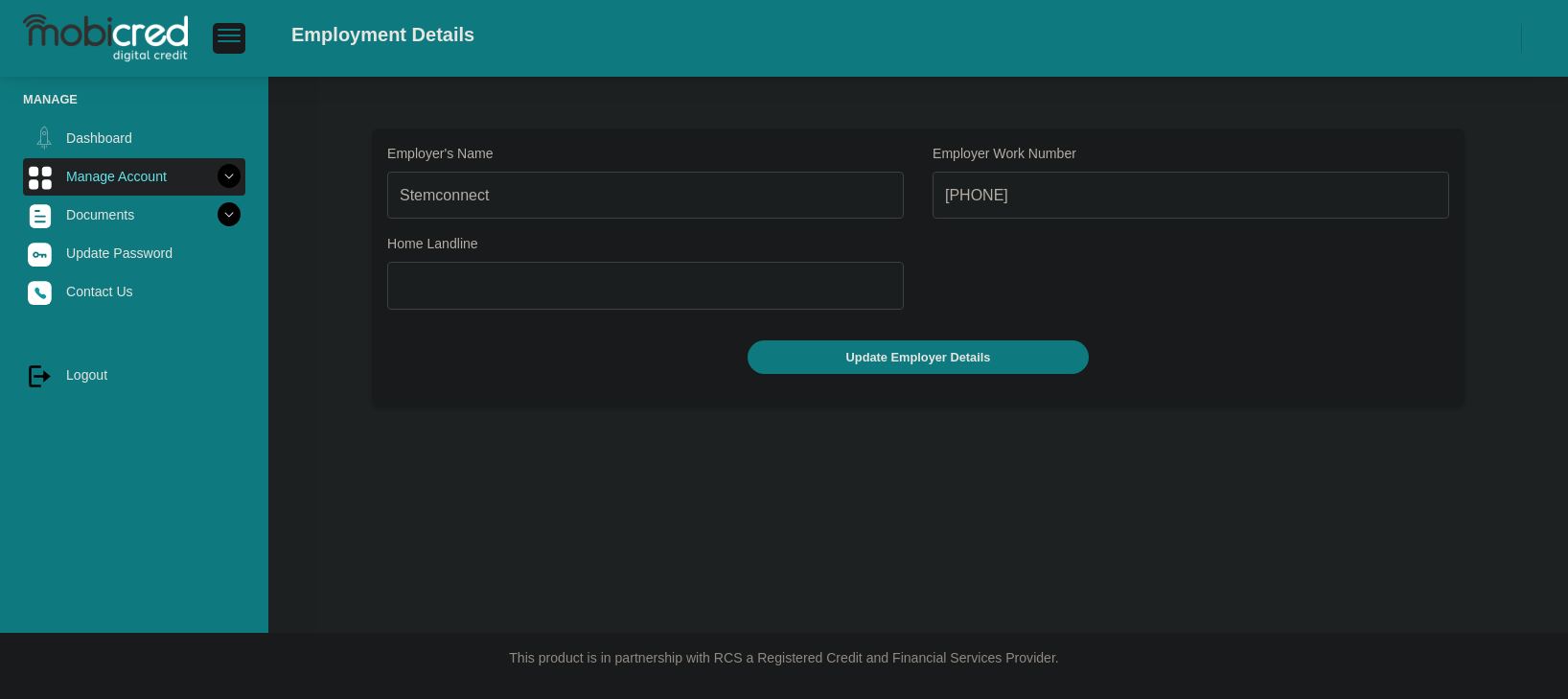 click on "Manage Account" at bounding box center (134, 176) 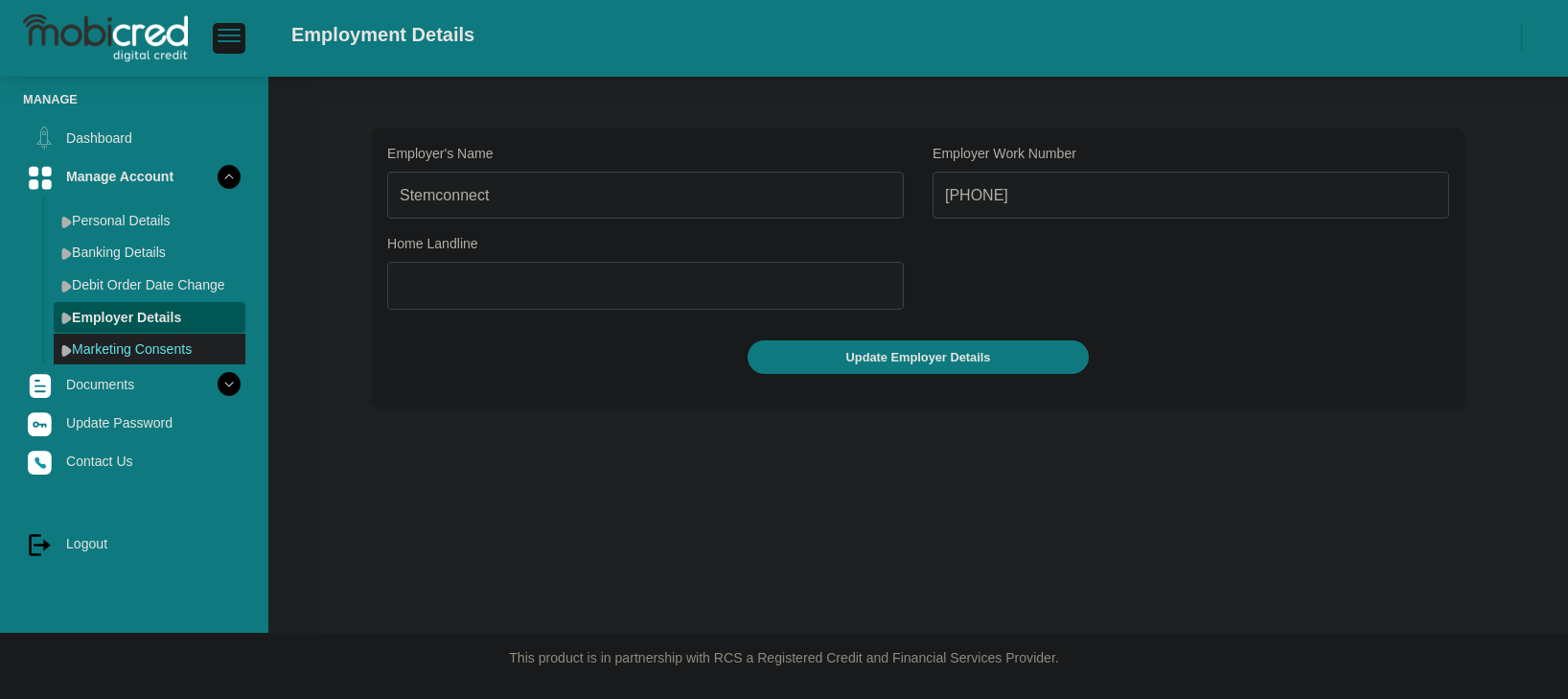 click on "Marketing Consents" at bounding box center [150, 349] 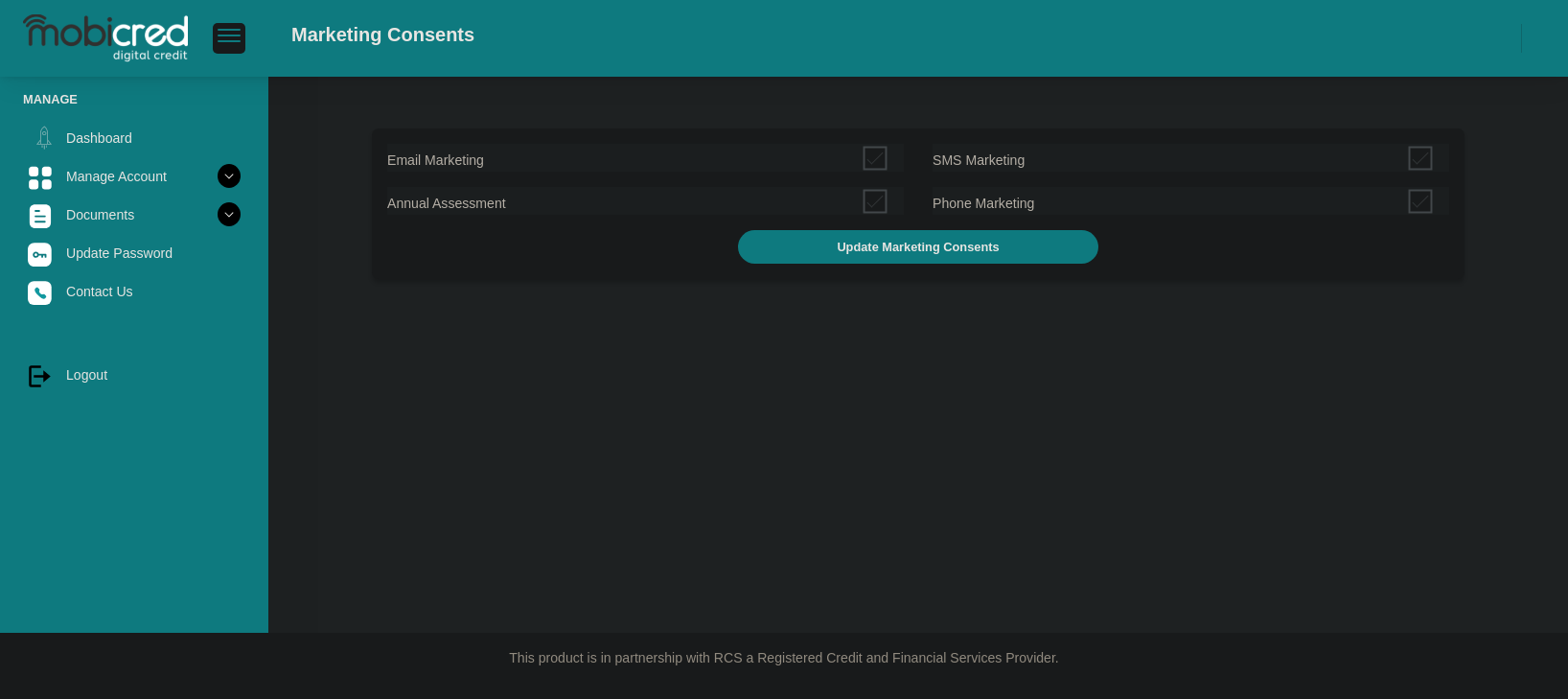 scroll, scrollTop: 0, scrollLeft: 0, axis: both 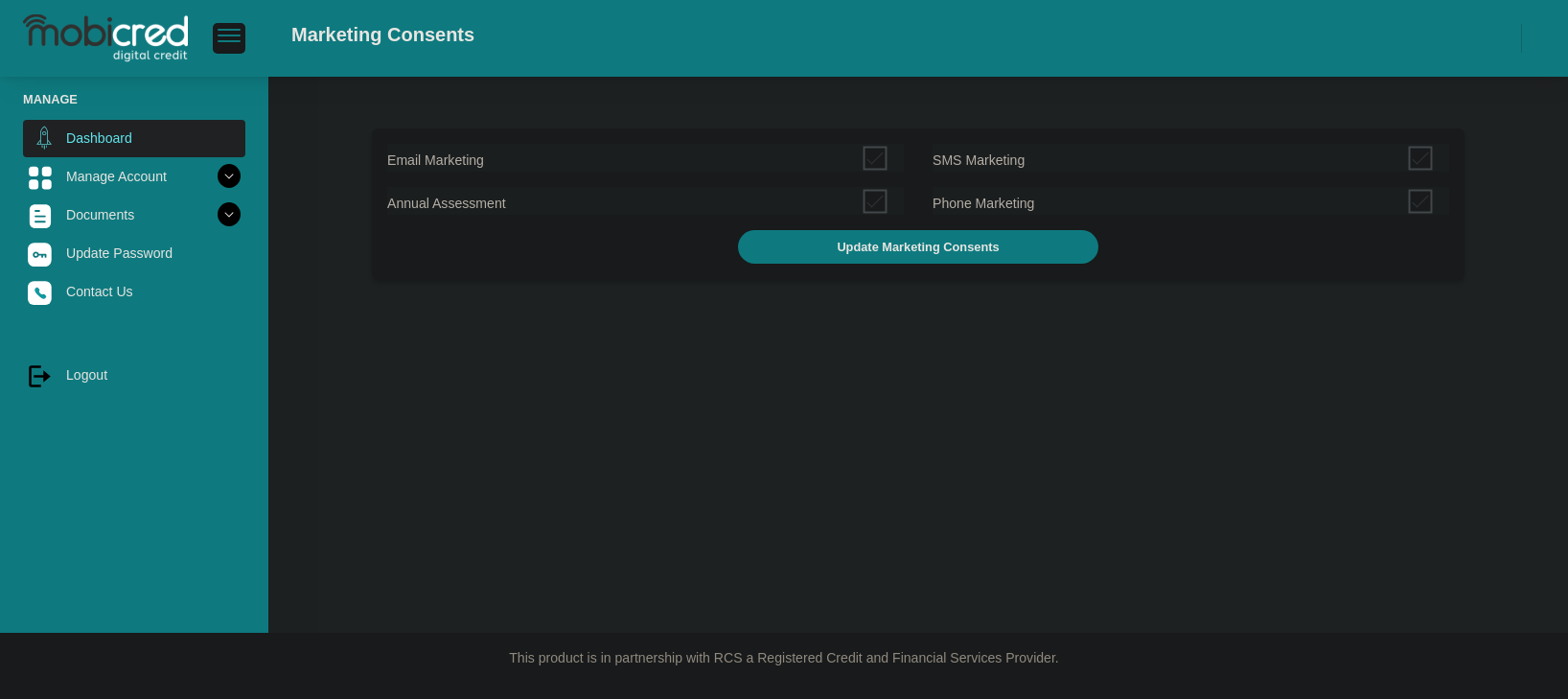 click on "Dashboard" at bounding box center (134, 138) 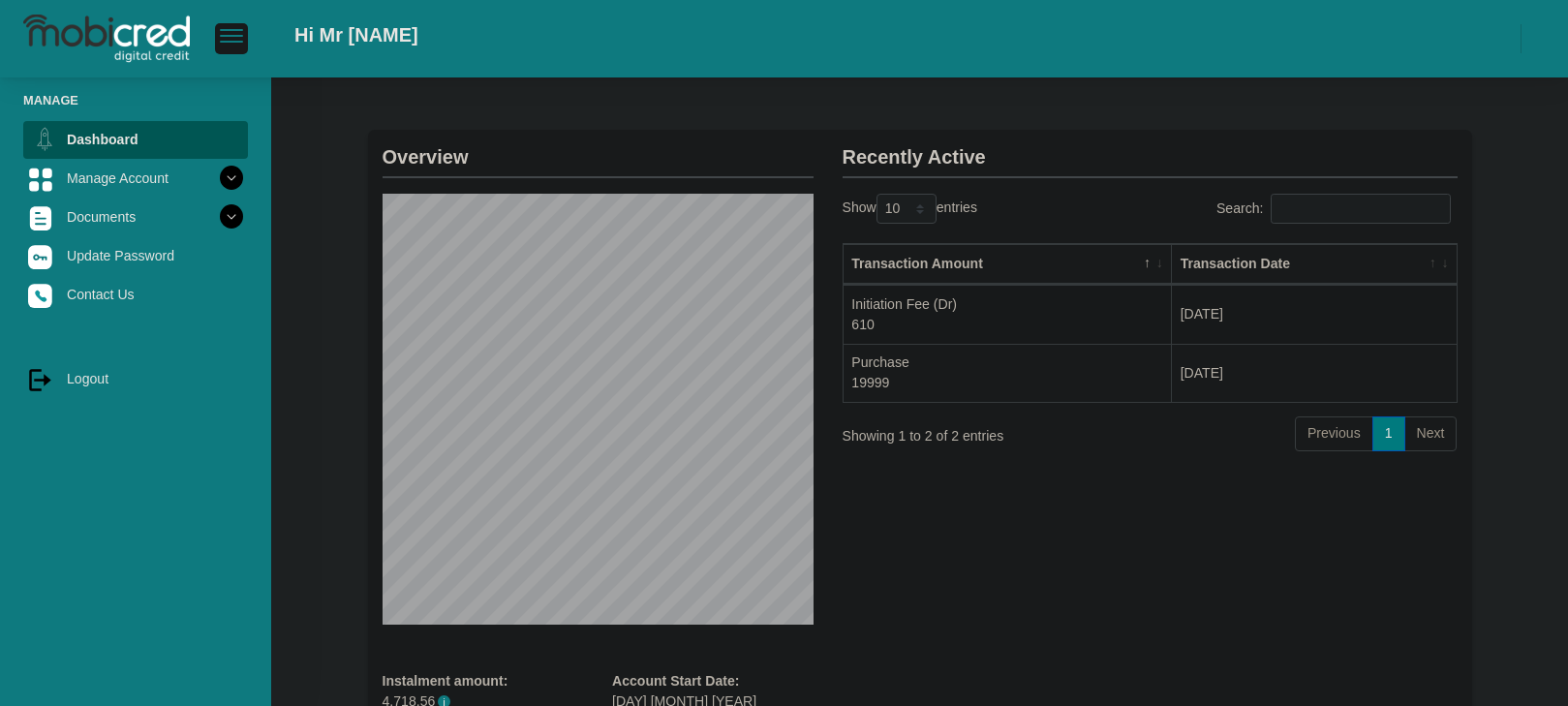 scroll, scrollTop: 0, scrollLeft: 0, axis: both 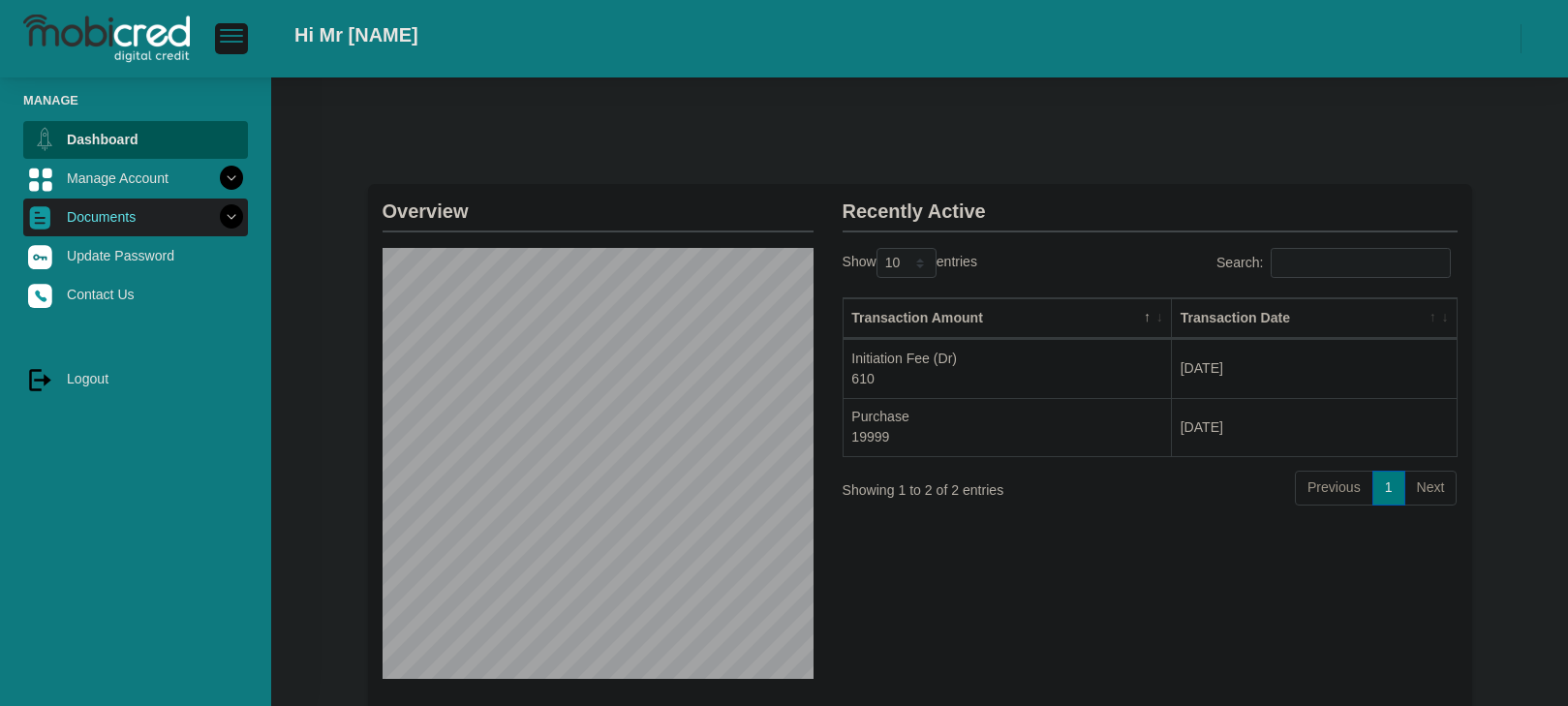 click at bounding box center [231, 217] 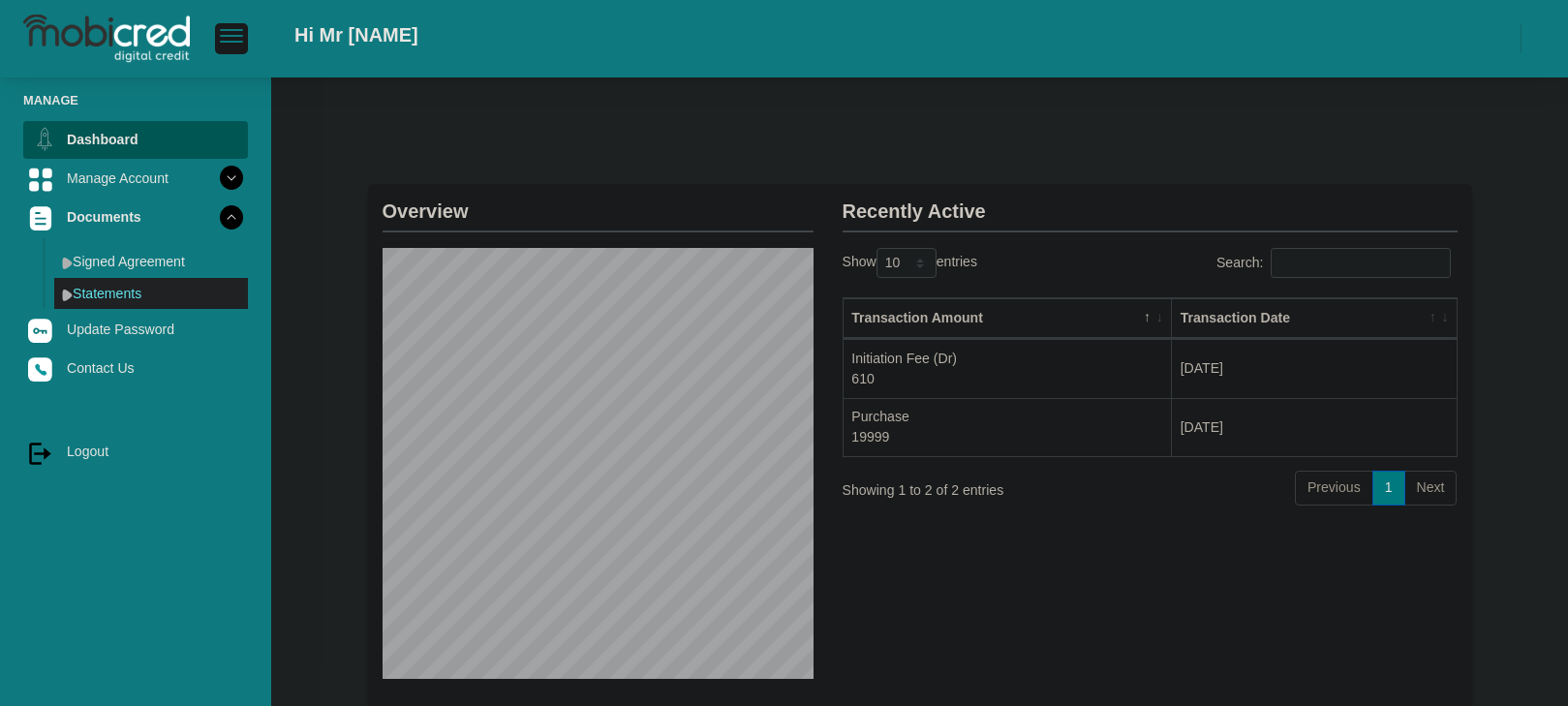 click on "Statements" at bounding box center [151, 293] 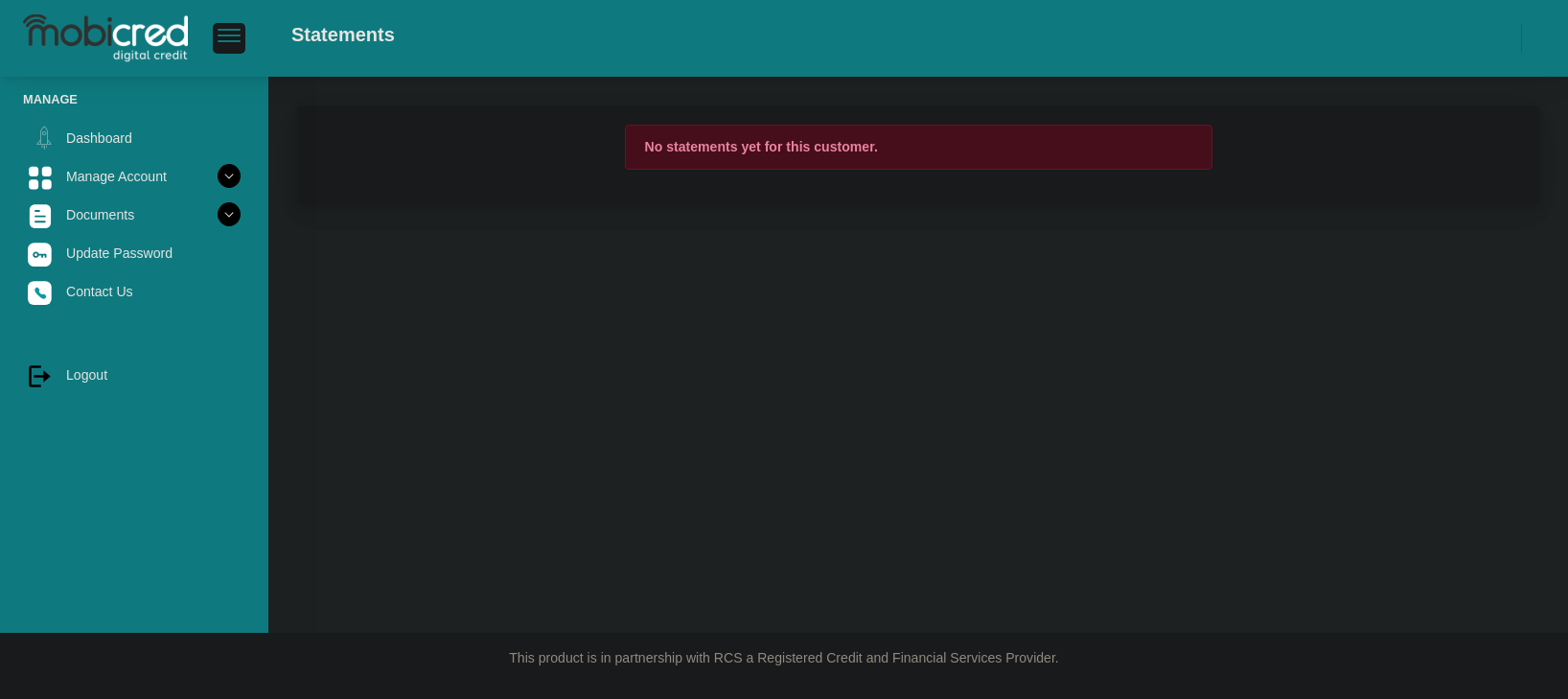 scroll, scrollTop: 0, scrollLeft: 0, axis: both 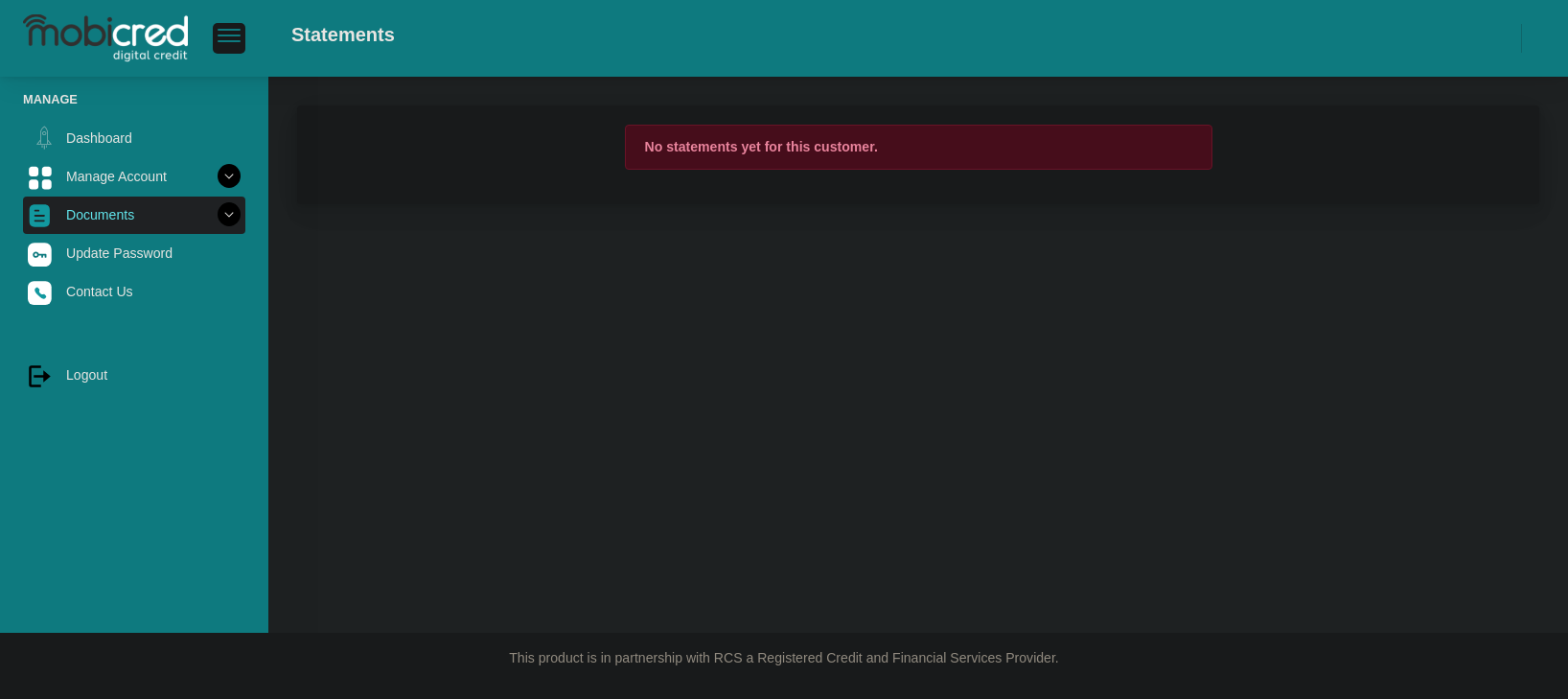 click at bounding box center [229, 215] 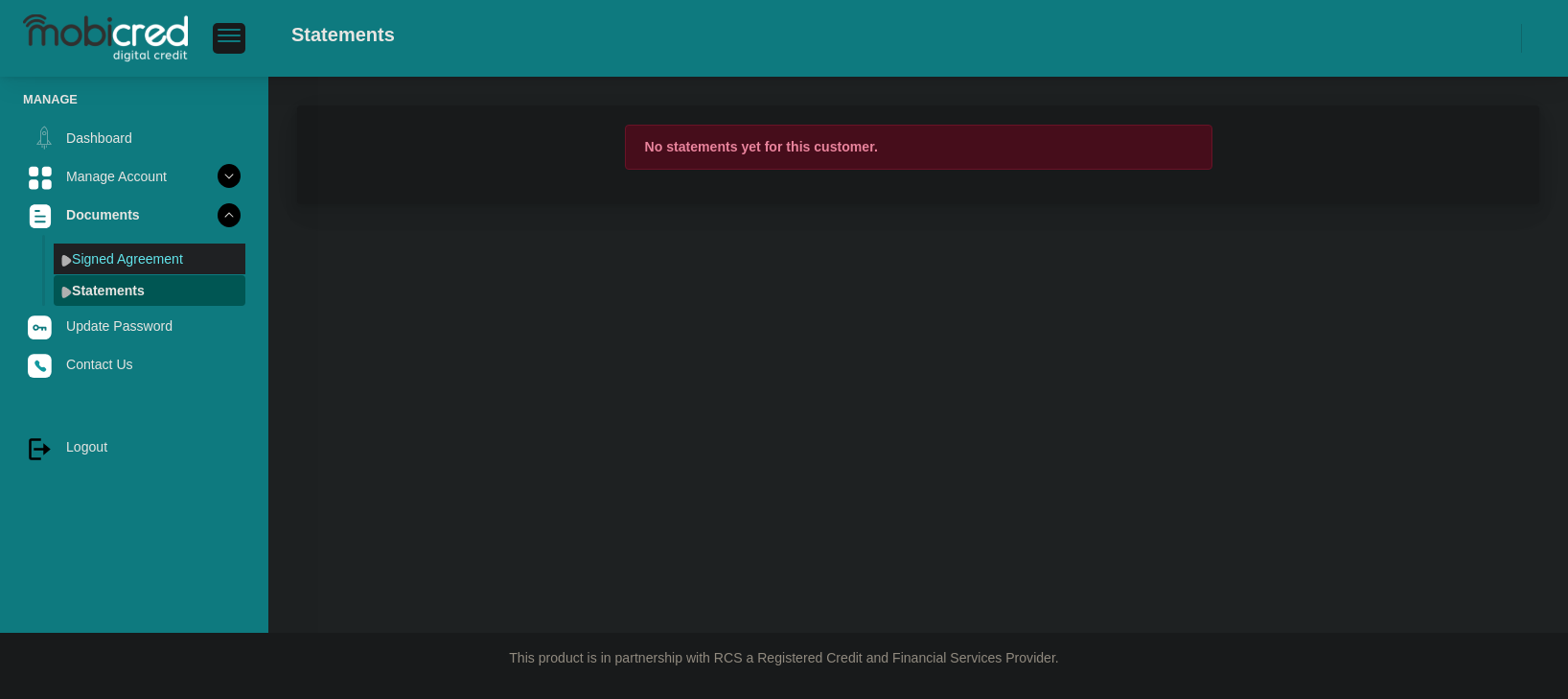 click on "Signed Agreement" at bounding box center [150, 259] 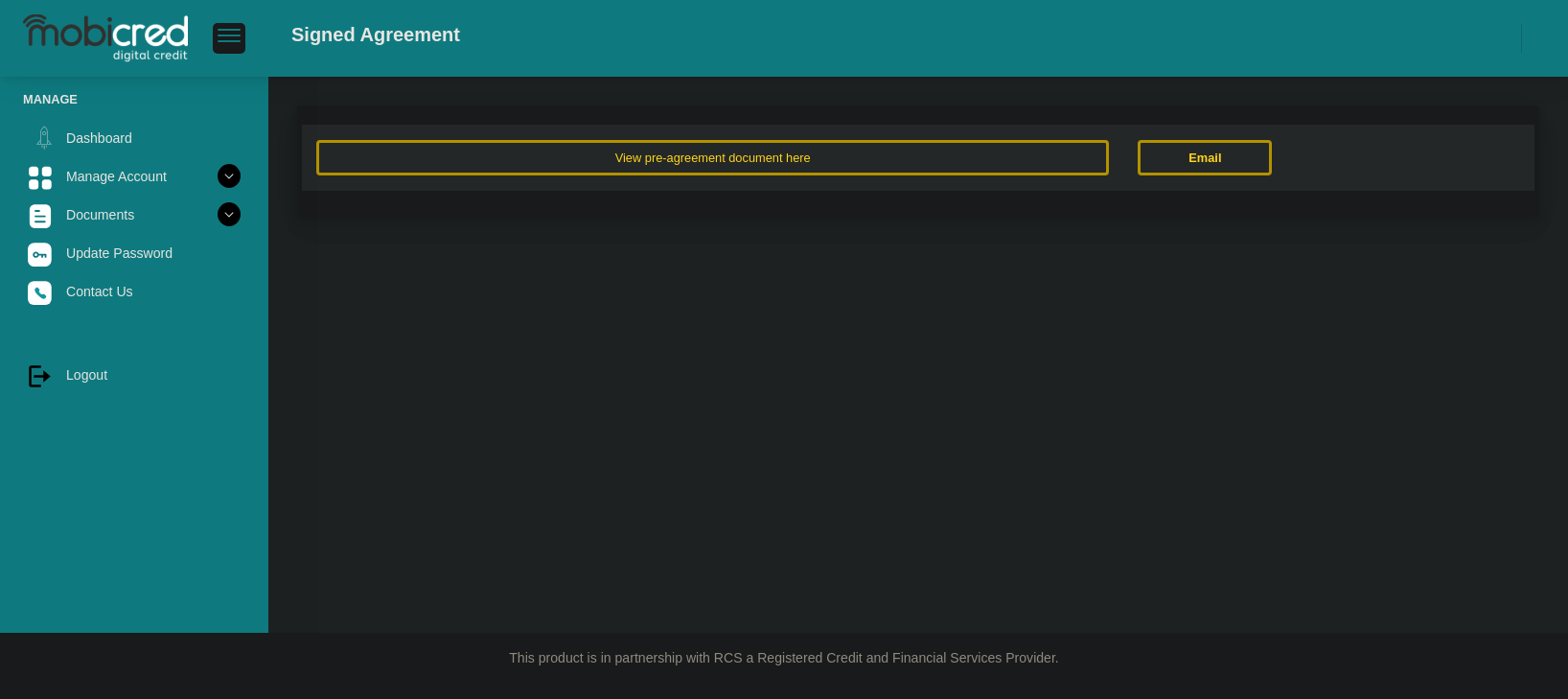 scroll, scrollTop: 0, scrollLeft: 0, axis: both 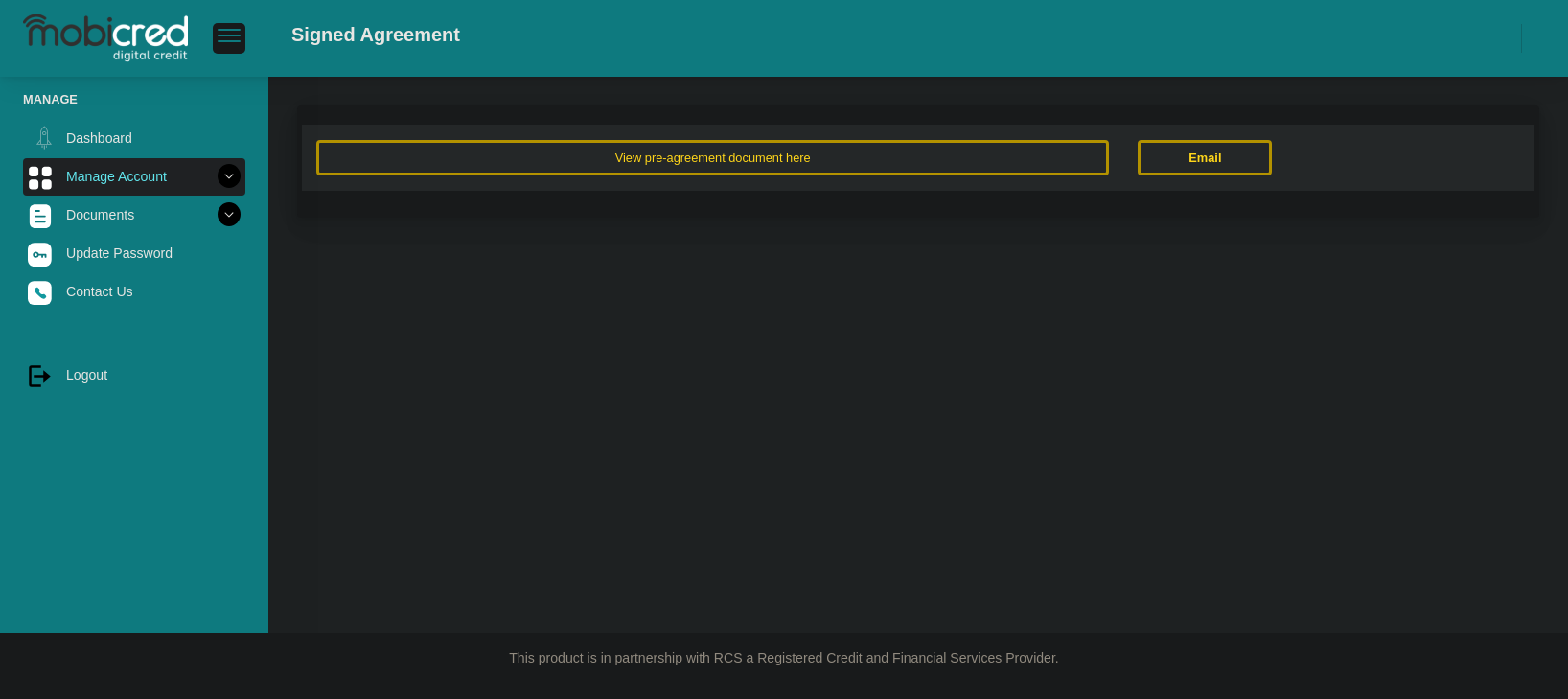 click at bounding box center (229, 176) 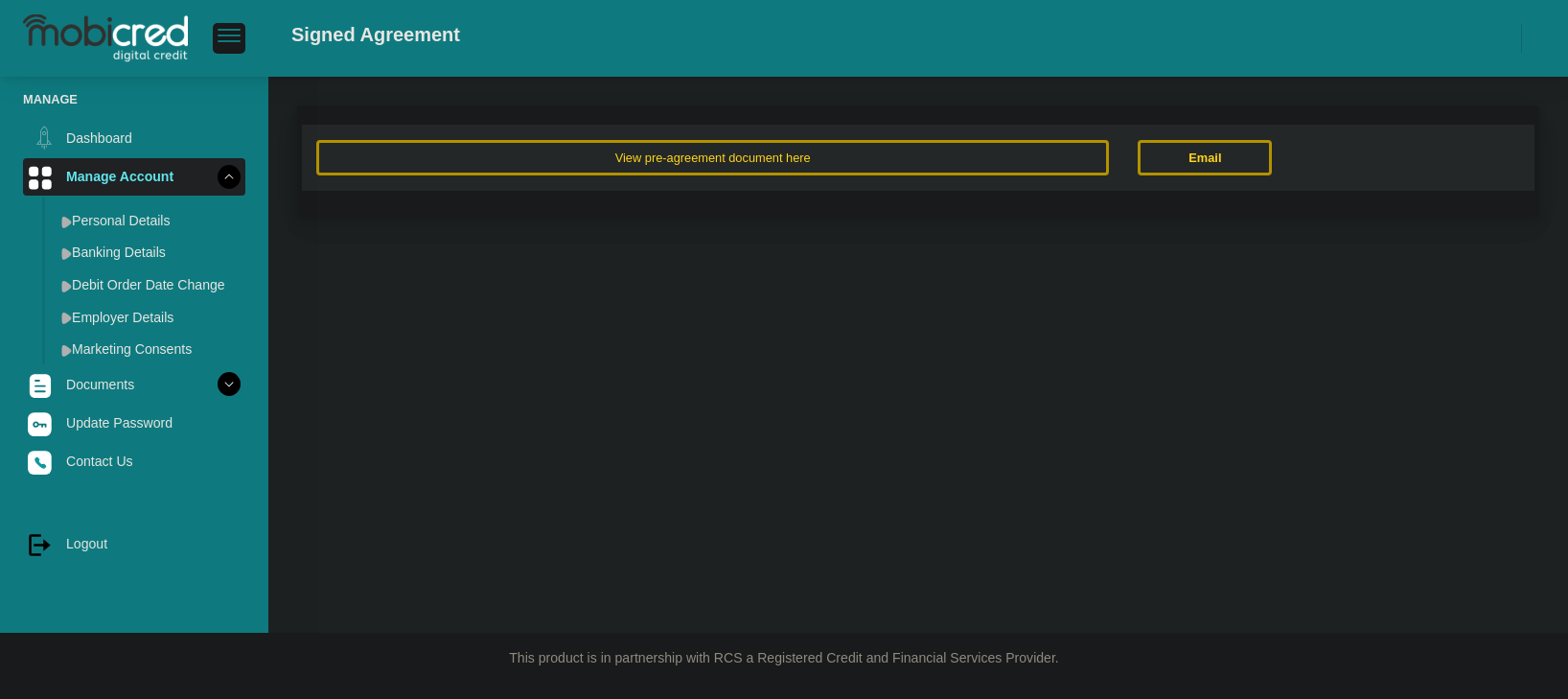 click on "Manage Account" at bounding box center (134, 176) 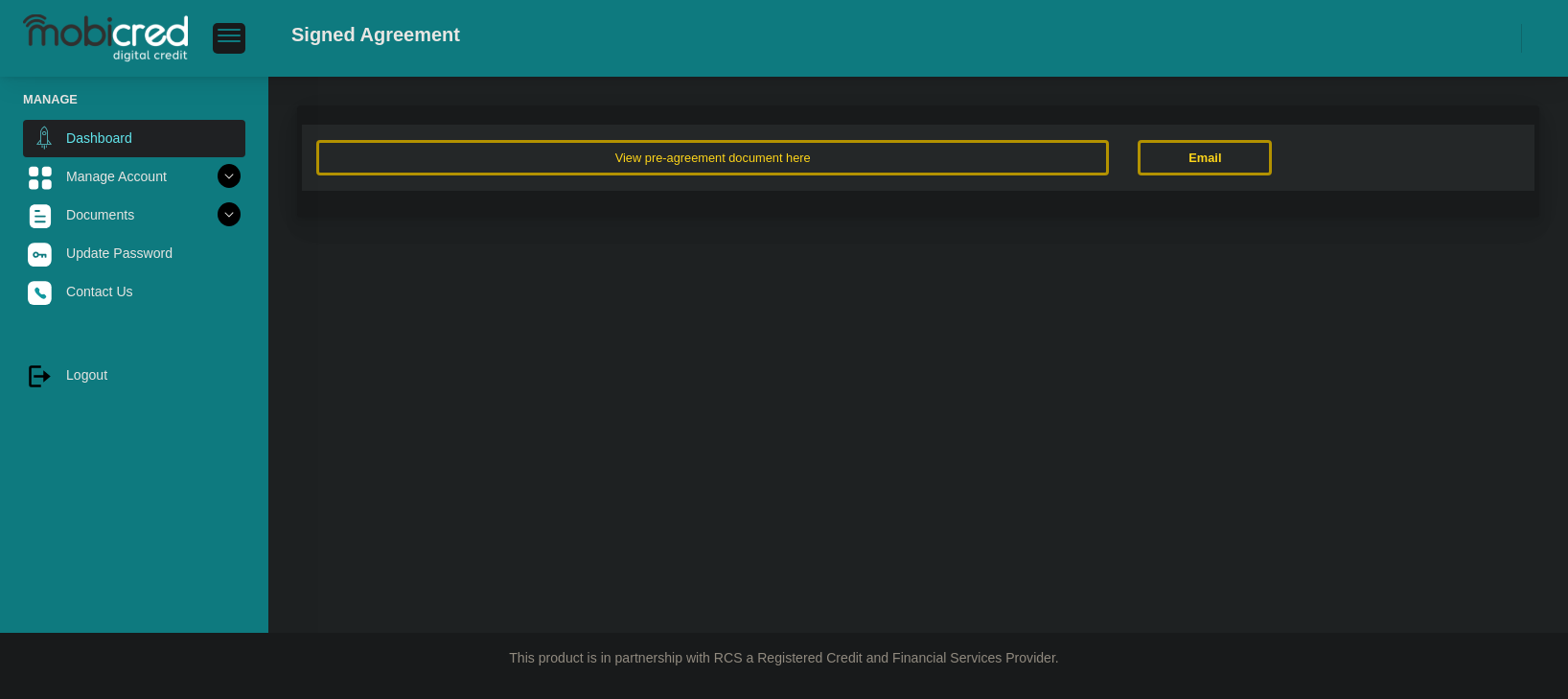 click on "Dashboard" at bounding box center (134, 138) 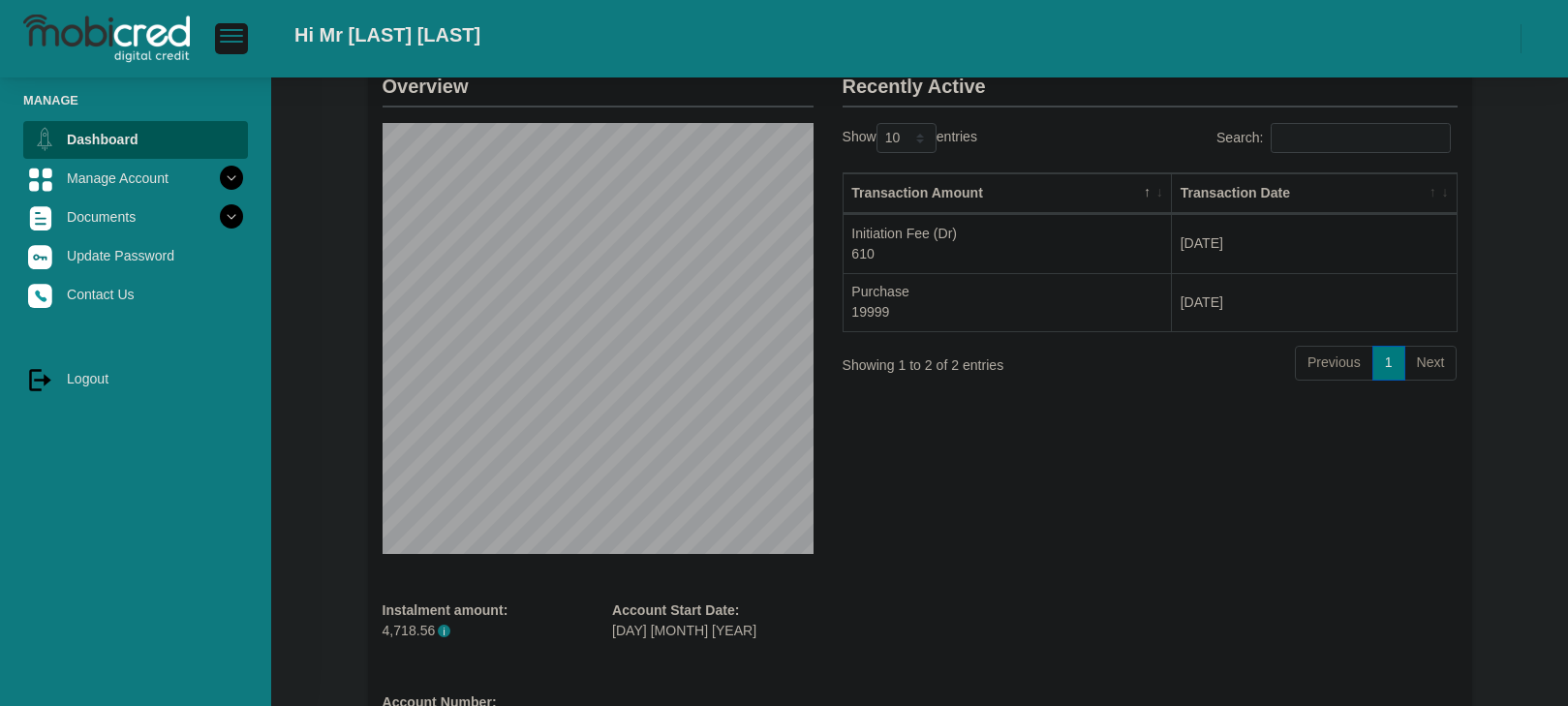 scroll, scrollTop: 194, scrollLeft: 0, axis: vertical 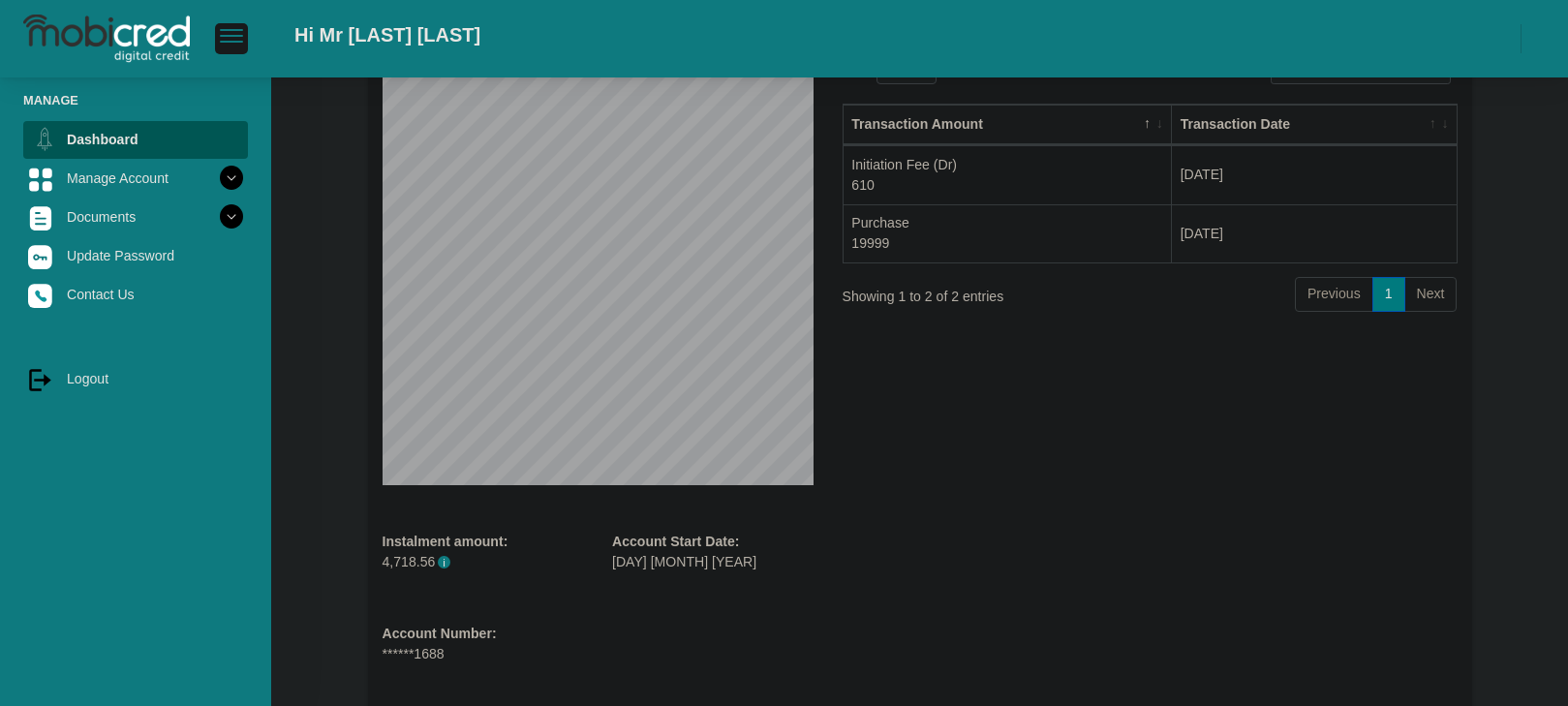 click on "Recently Active
Show  10 25 50 100  entries Search:
Transaction Amount Transaction Date
Initiation Fee (Dr) 610
[DATE]
Purchase 19999
[DATE]
Showing 1 to 2 of 2 entries Previous 1 Next" at bounding box center (1150, 351) 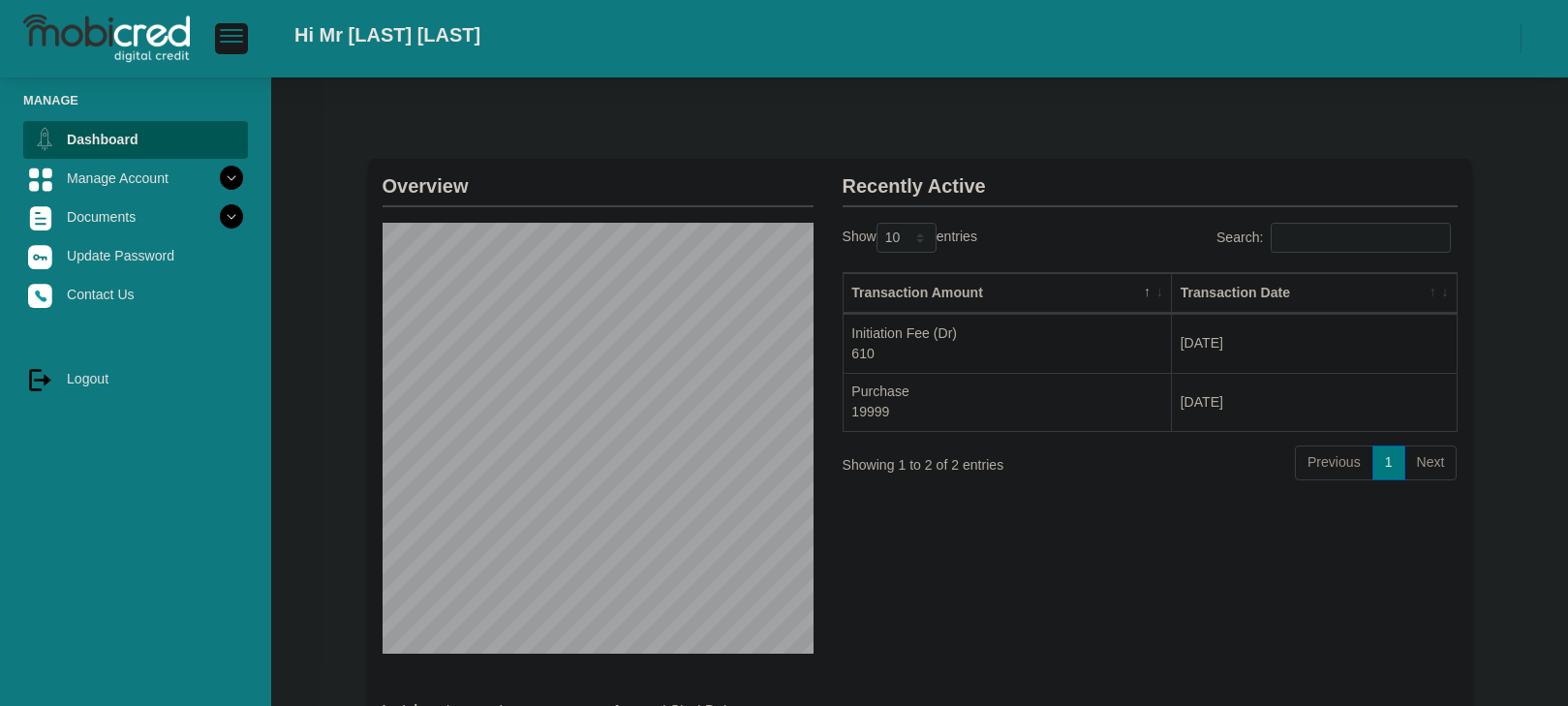 scroll, scrollTop: 22, scrollLeft: 0, axis: vertical 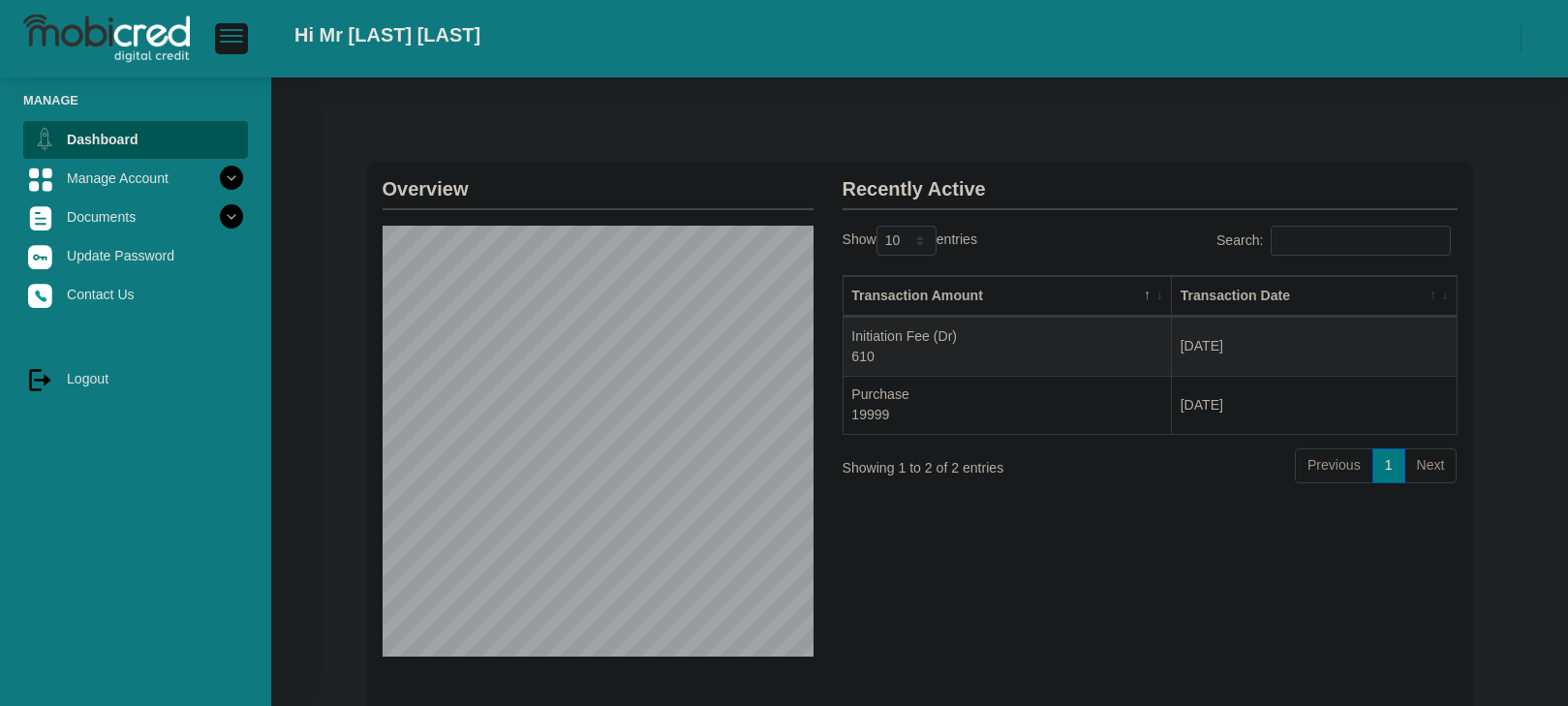click on "Initiation Fee (Dr) 610" at bounding box center (1007, 346) 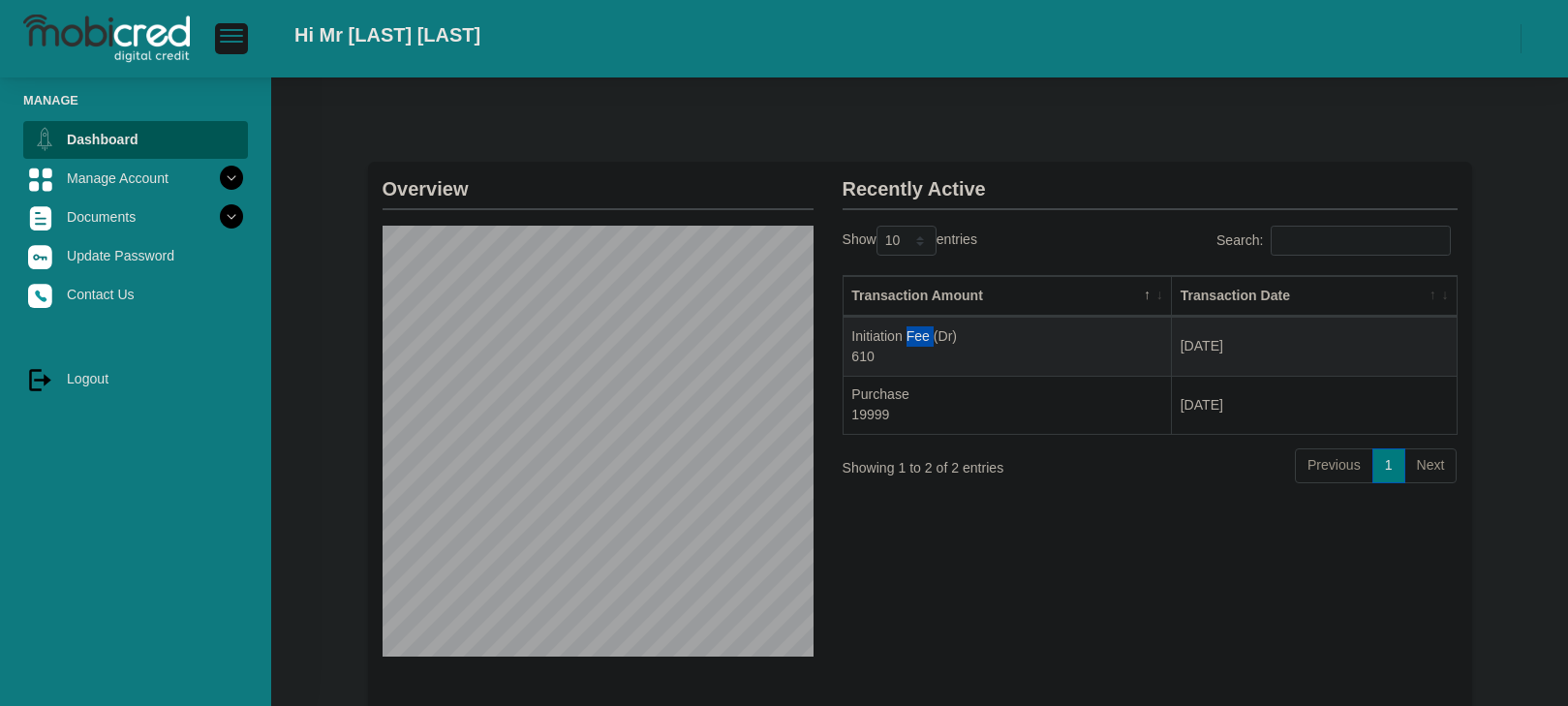 click on "Initiation Fee (Dr) 610" at bounding box center (1007, 346) 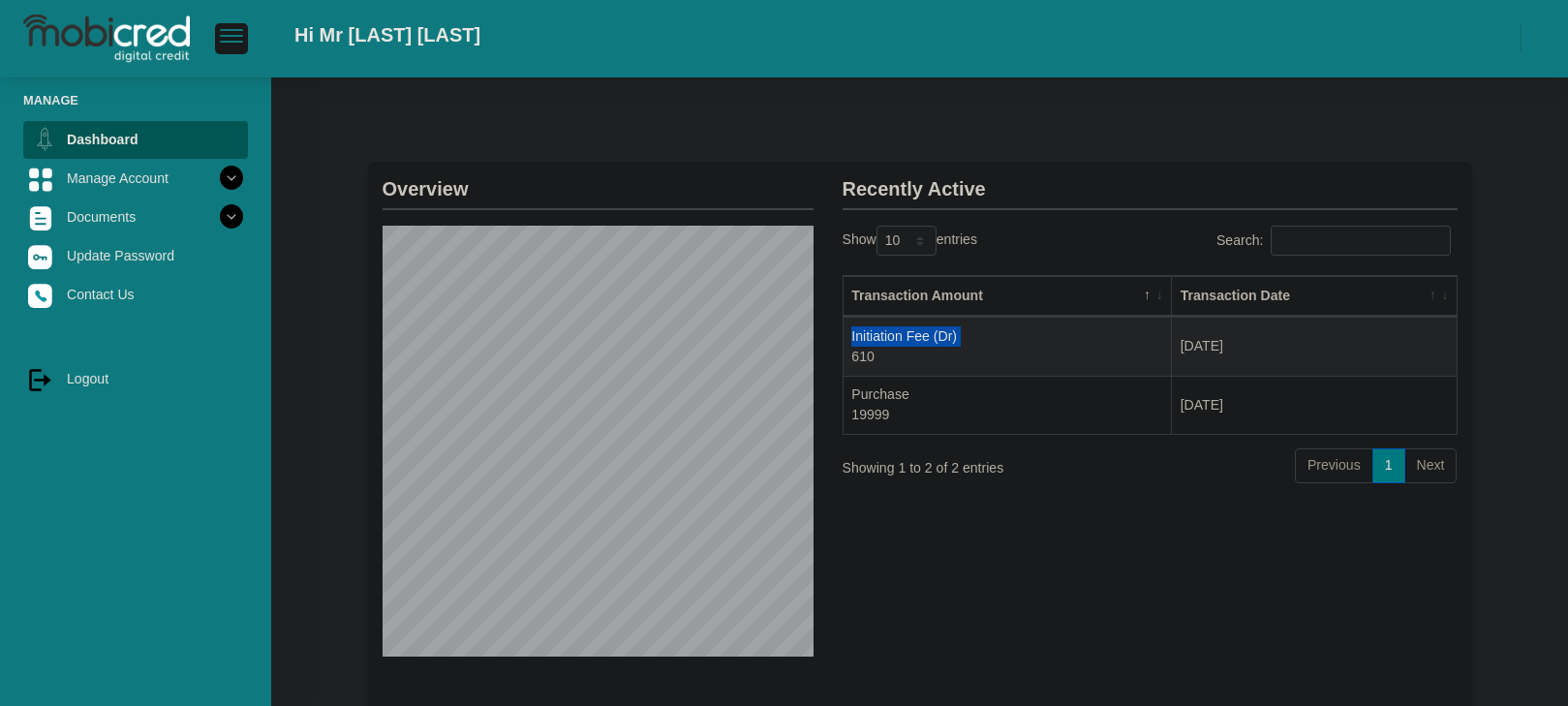 click on "Initiation Fee (Dr) 610" at bounding box center (1007, 346) 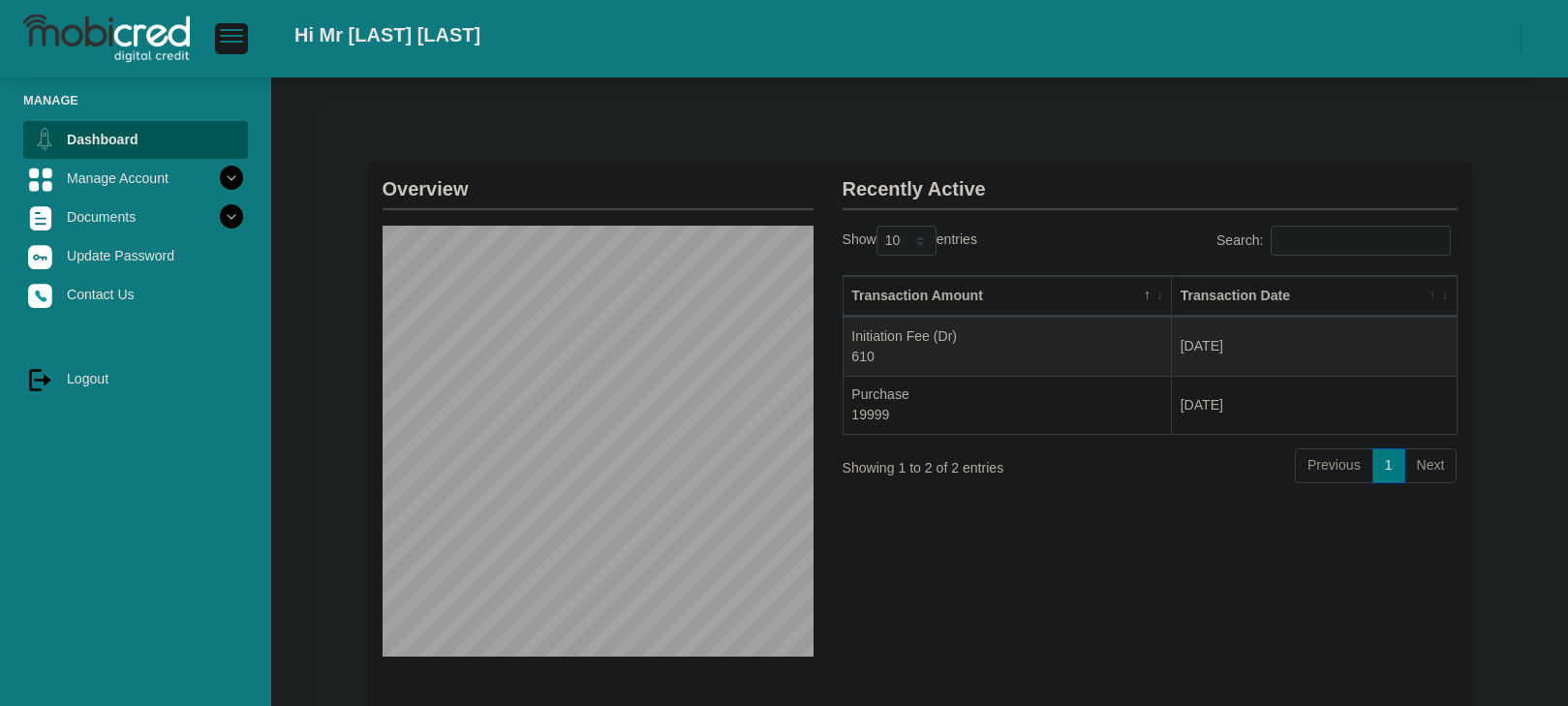 click on "Initiation Fee (Dr) 610" at bounding box center [1007, 346] 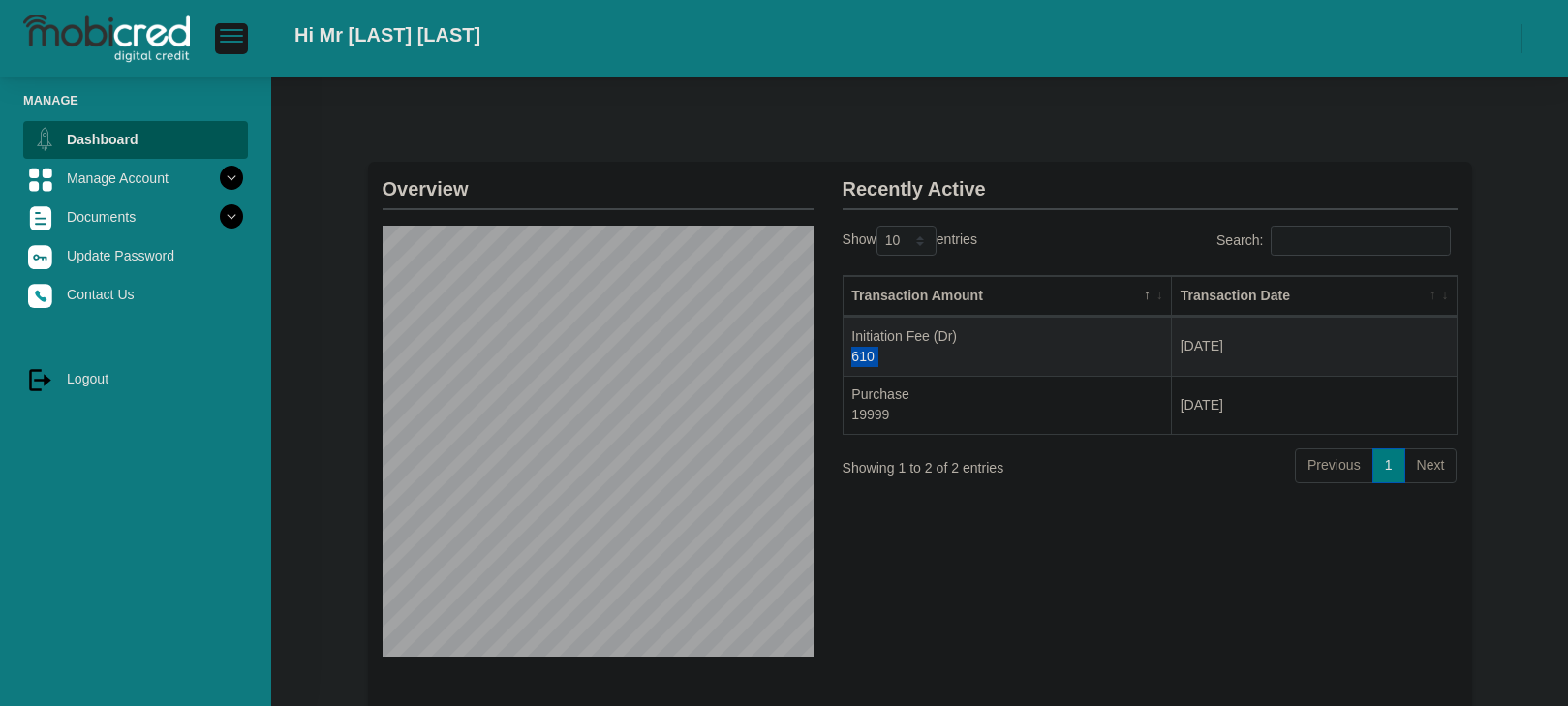 click on "Initiation Fee (Dr) 610" at bounding box center [1007, 346] 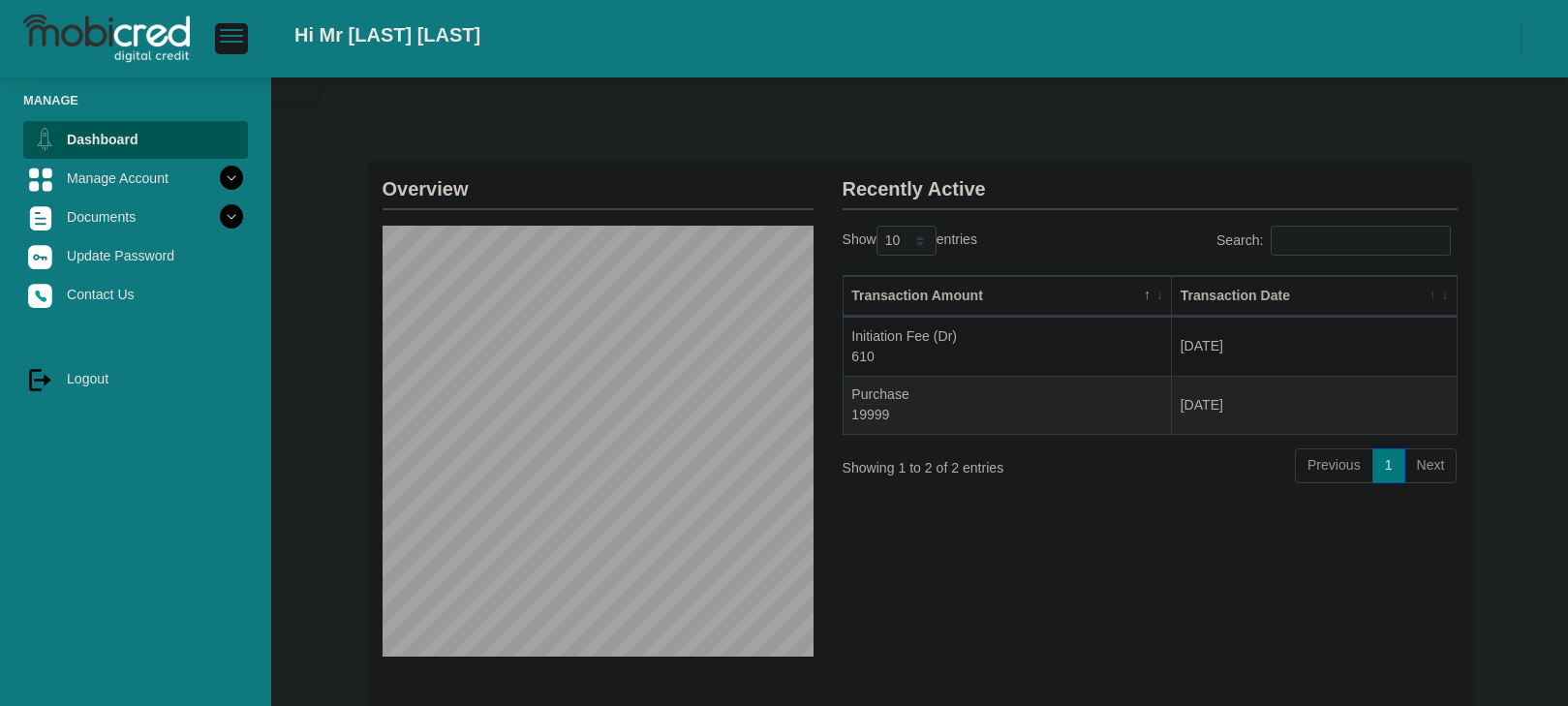 click on "Purchase 19999" at bounding box center [1007, 405] 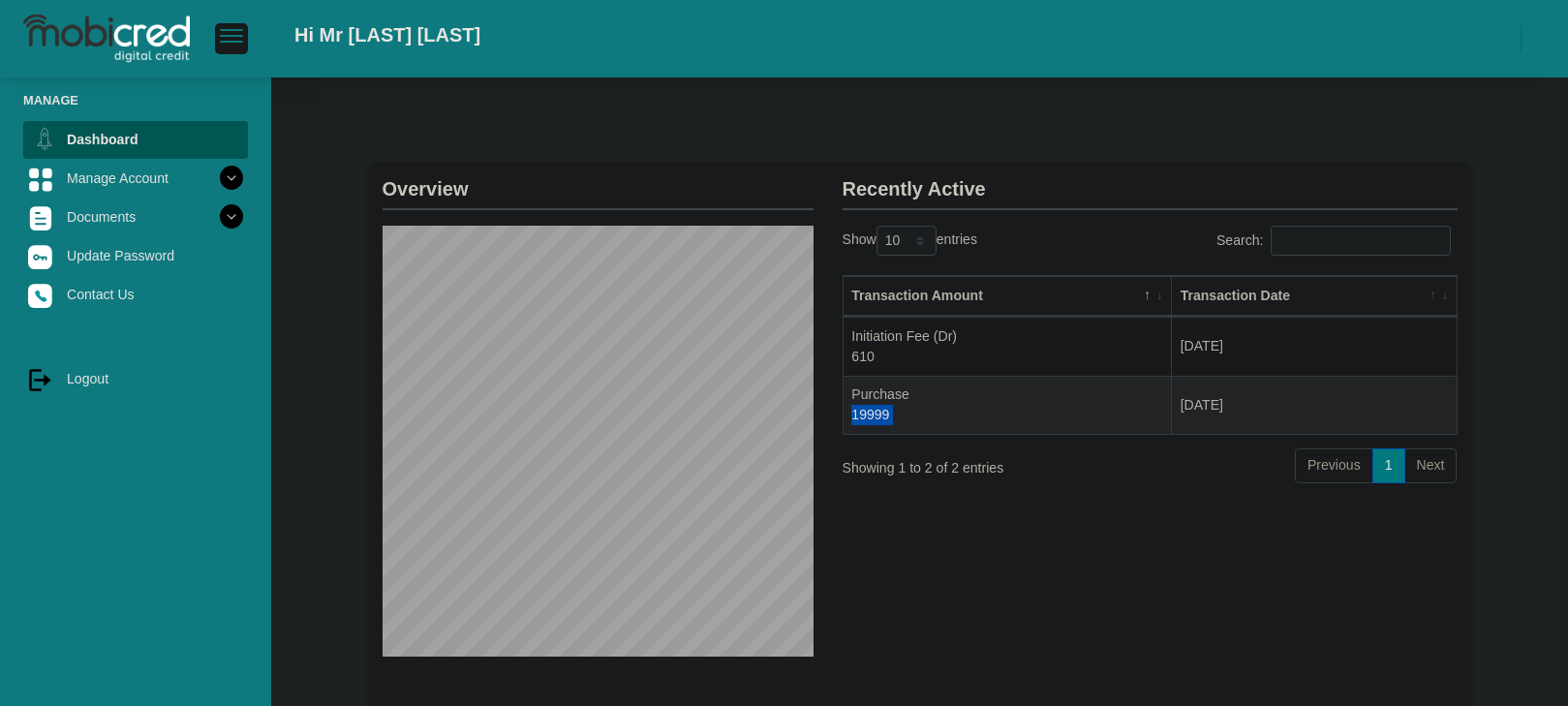 click on "Purchase 19999" at bounding box center [1007, 405] 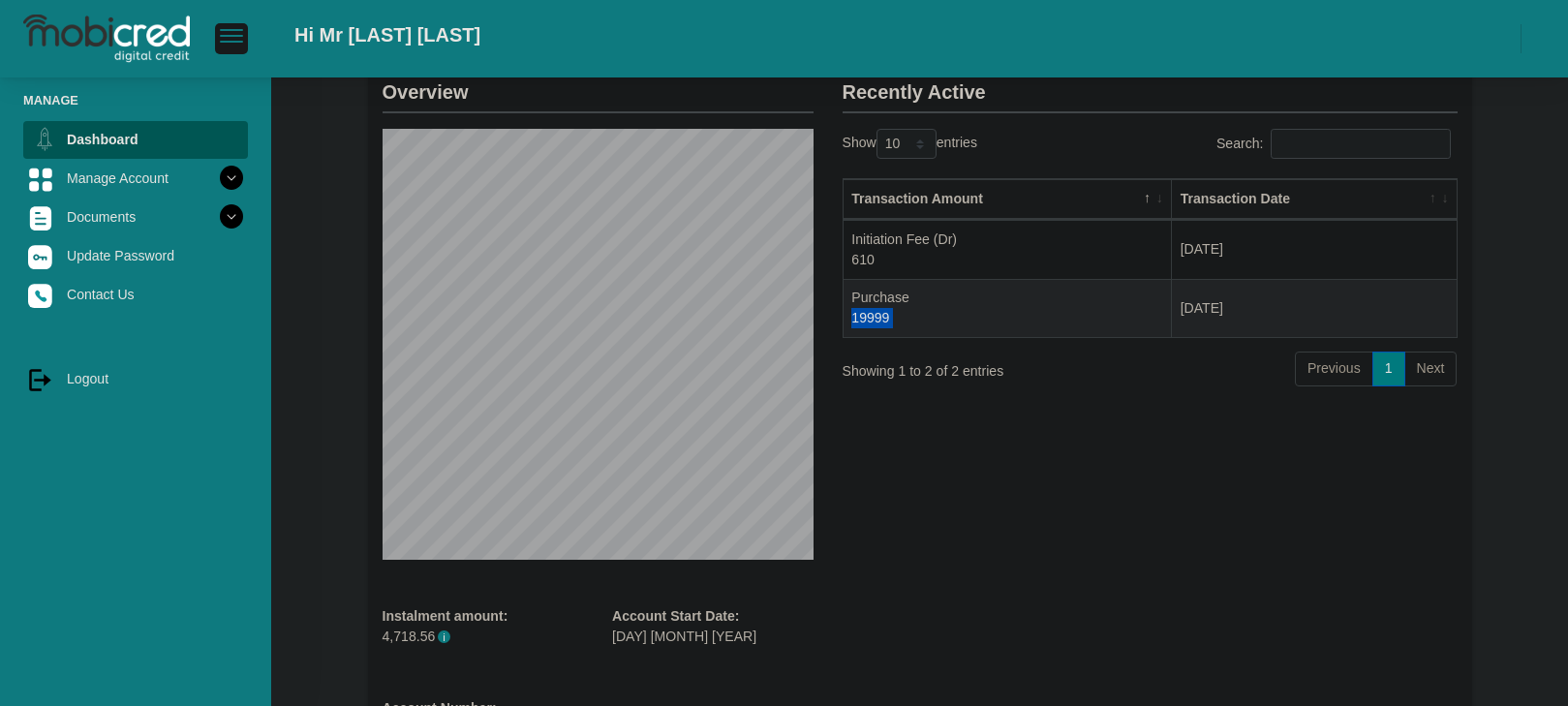 scroll, scrollTop: 216, scrollLeft: 0, axis: vertical 